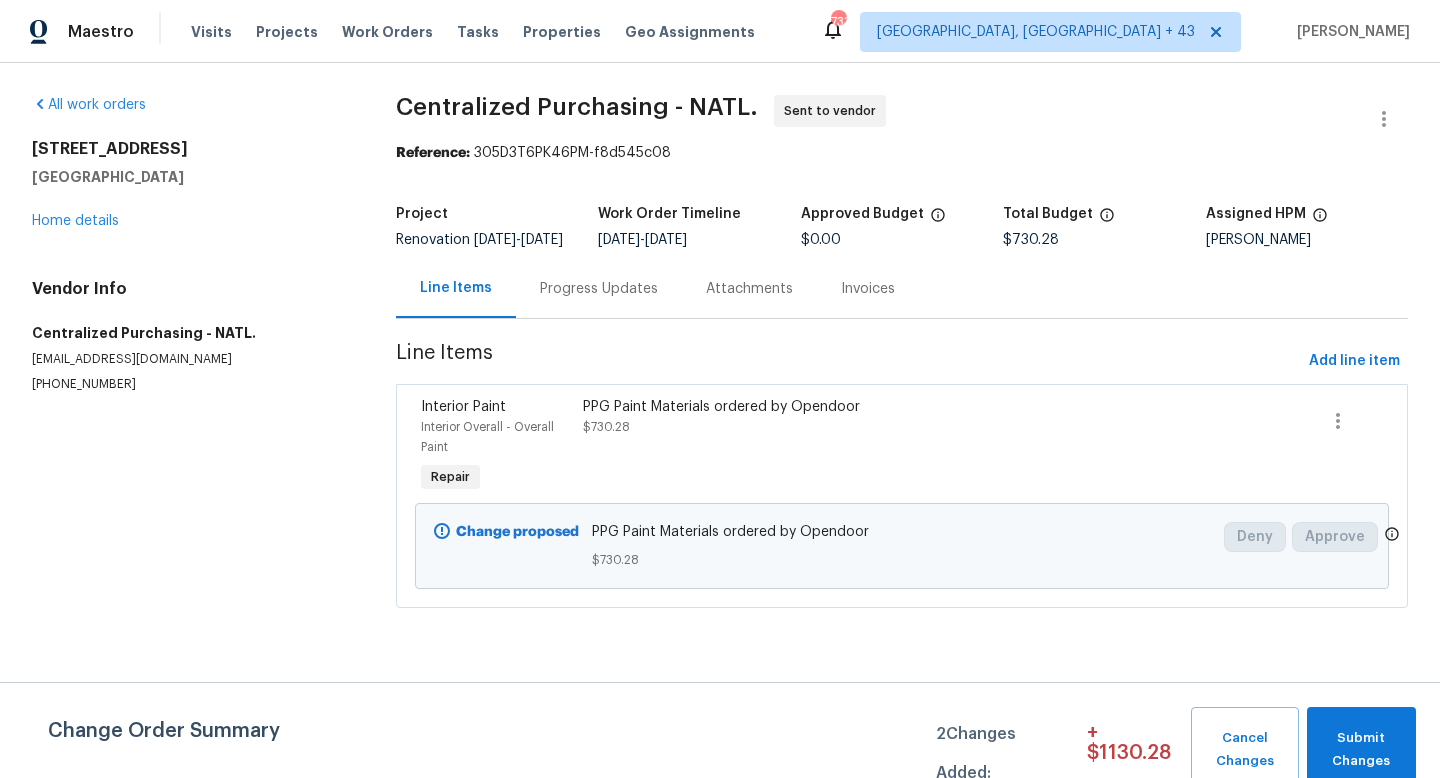 scroll, scrollTop: 0, scrollLeft: 0, axis: both 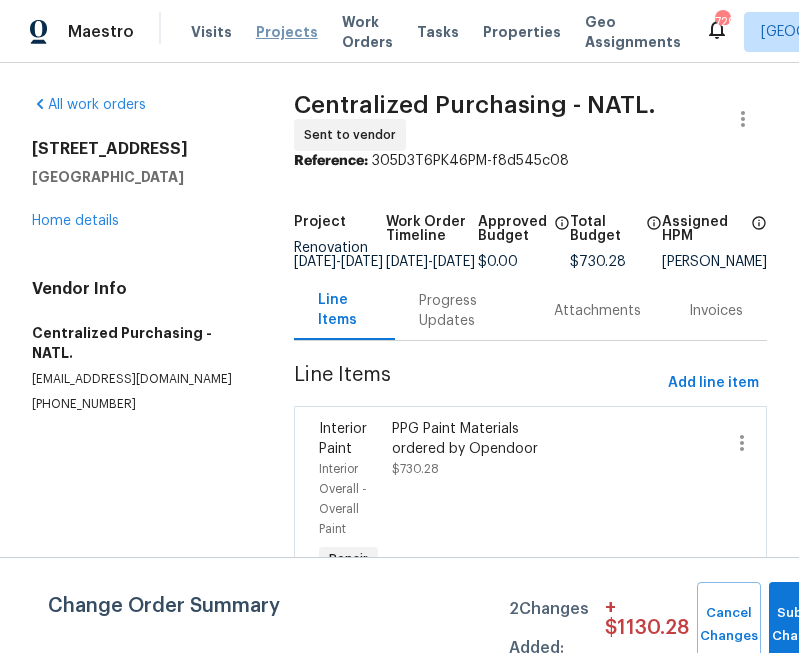 click on "Projects" at bounding box center (287, 32) 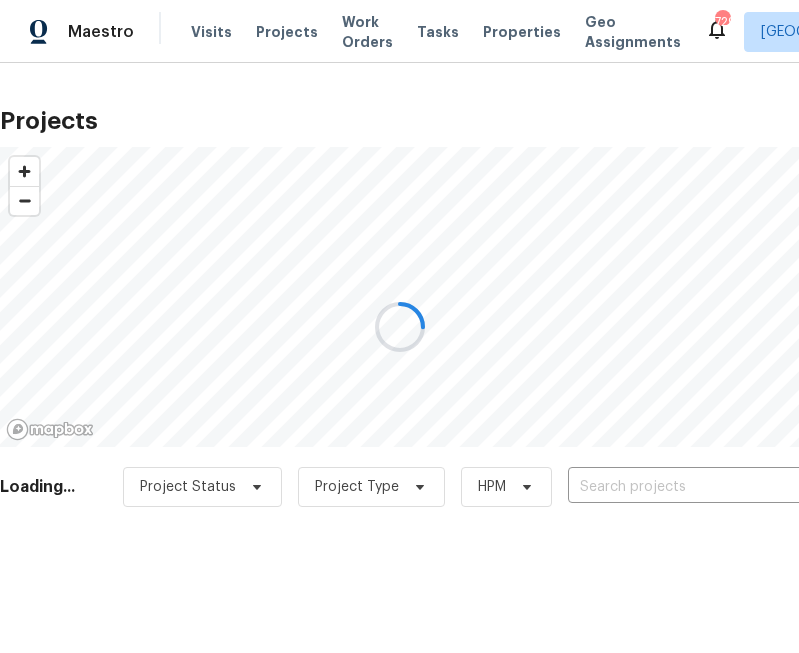 click at bounding box center [399, 326] 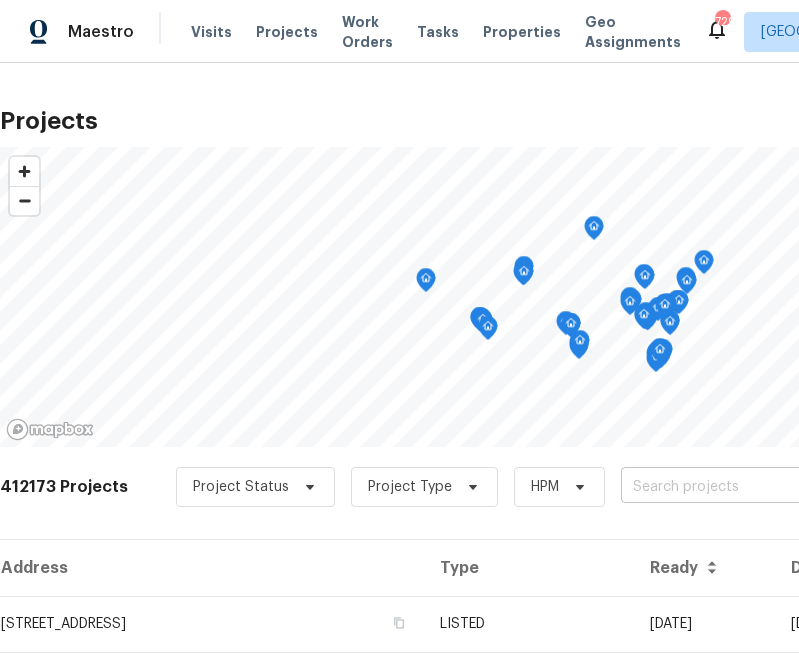 click at bounding box center (735, 487) 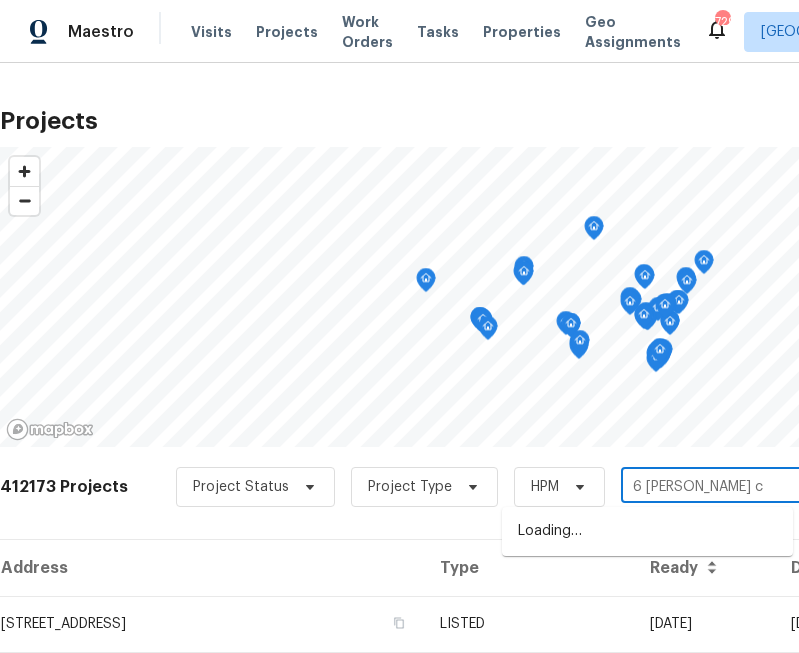 type on "6 clarke ct" 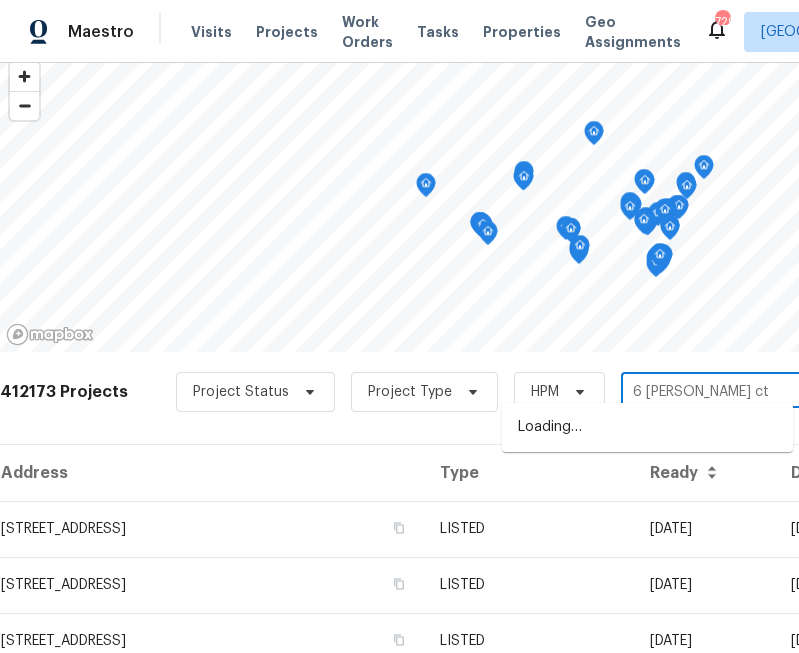 scroll, scrollTop: 107, scrollLeft: 0, axis: vertical 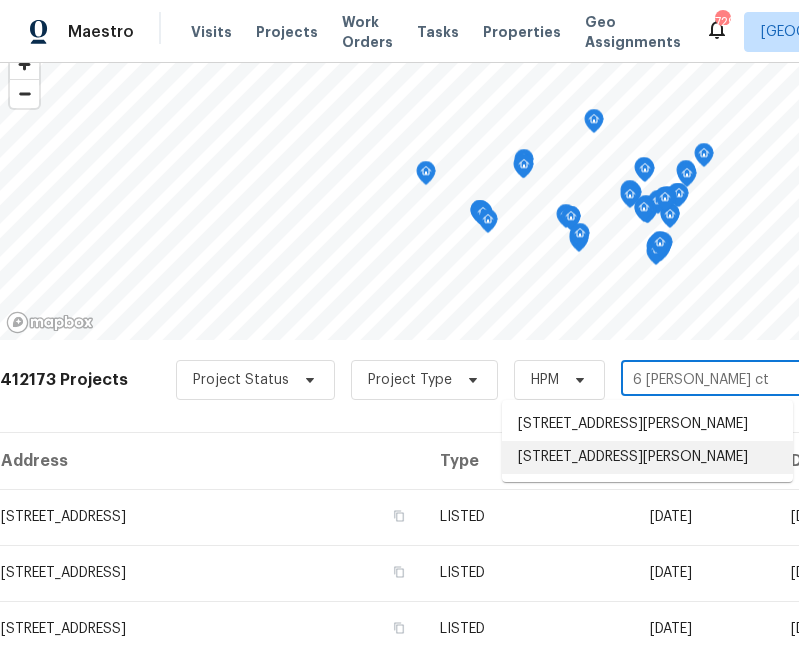 click on "[STREET_ADDRESS][PERSON_NAME]" at bounding box center (647, 457) 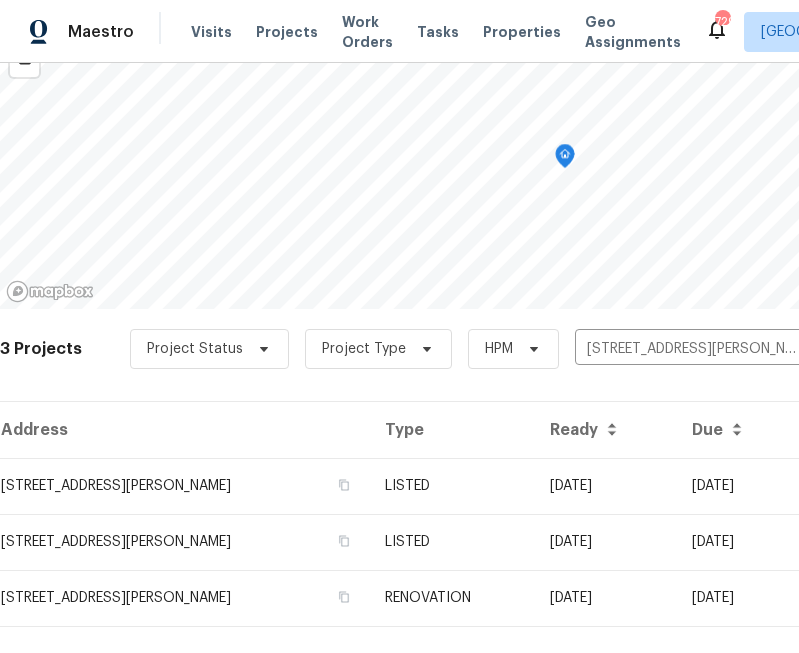 scroll, scrollTop: 175, scrollLeft: 0, axis: vertical 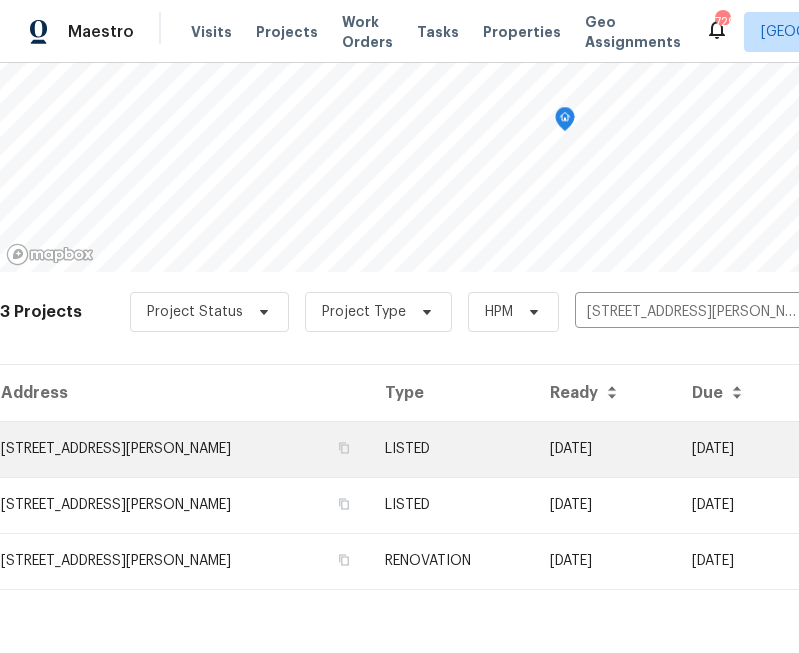 click on "[STREET_ADDRESS][PERSON_NAME]" at bounding box center (184, 449) 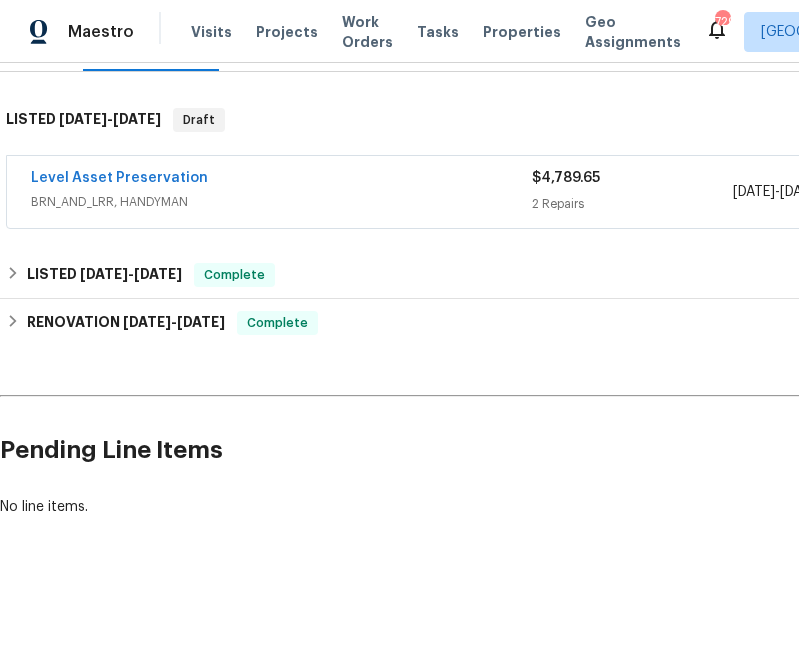 scroll, scrollTop: 291, scrollLeft: 331, axis: both 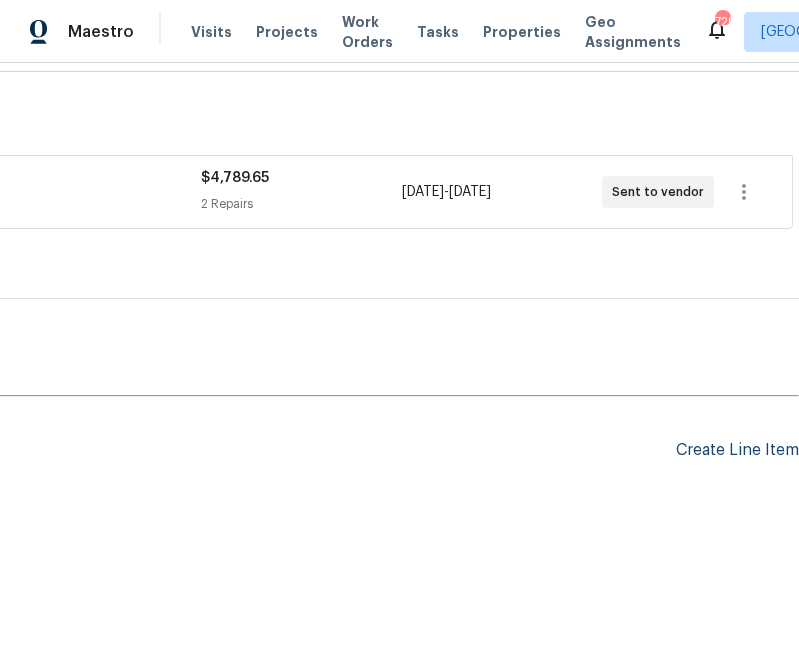 click on "Create Line Item" at bounding box center (737, 450) 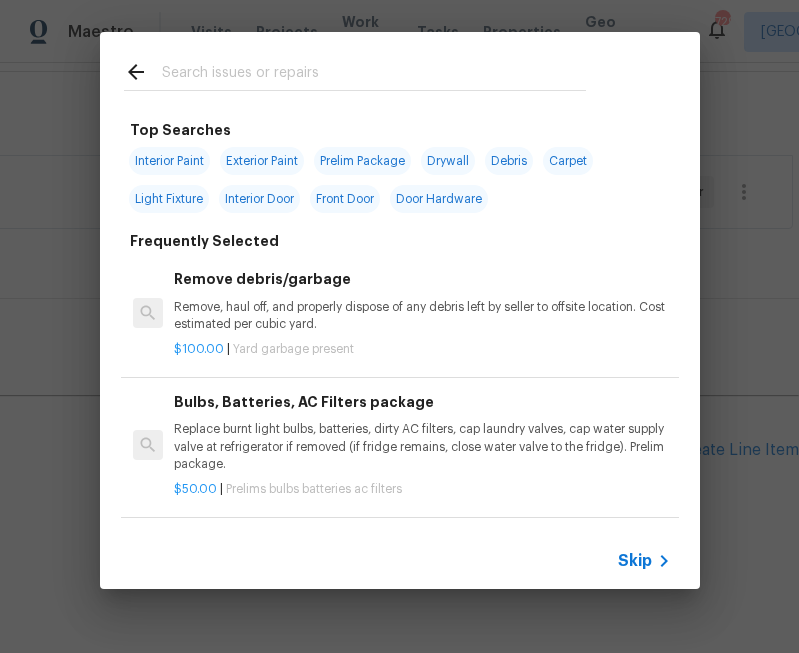 click on "Skip" at bounding box center [635, 561] 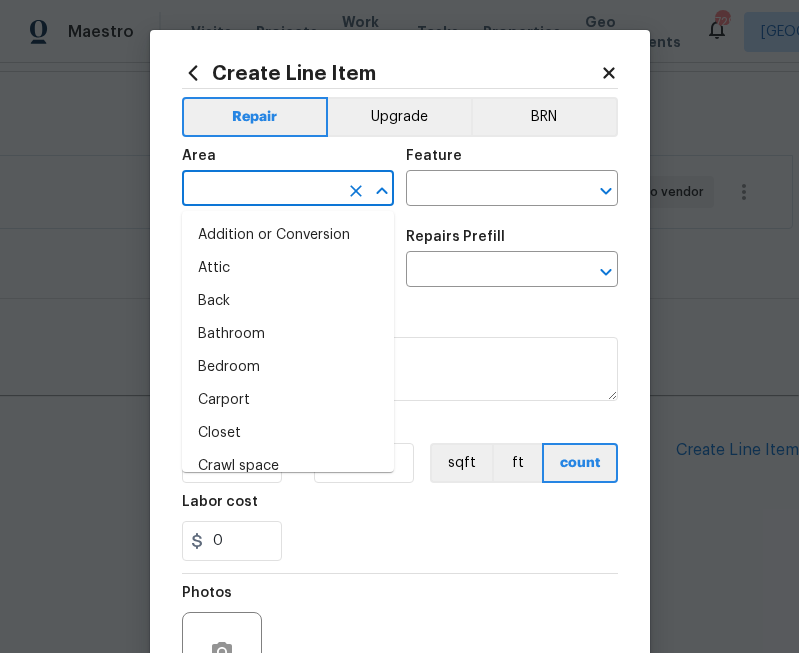 click at bounding box center [260, 190] 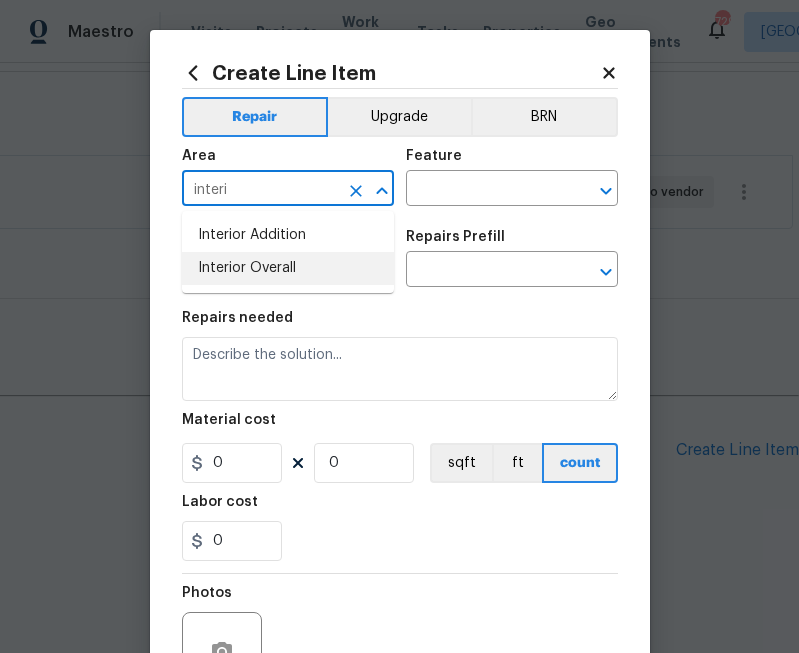 click on "Interior Overall" at bounding box center (288, 268) 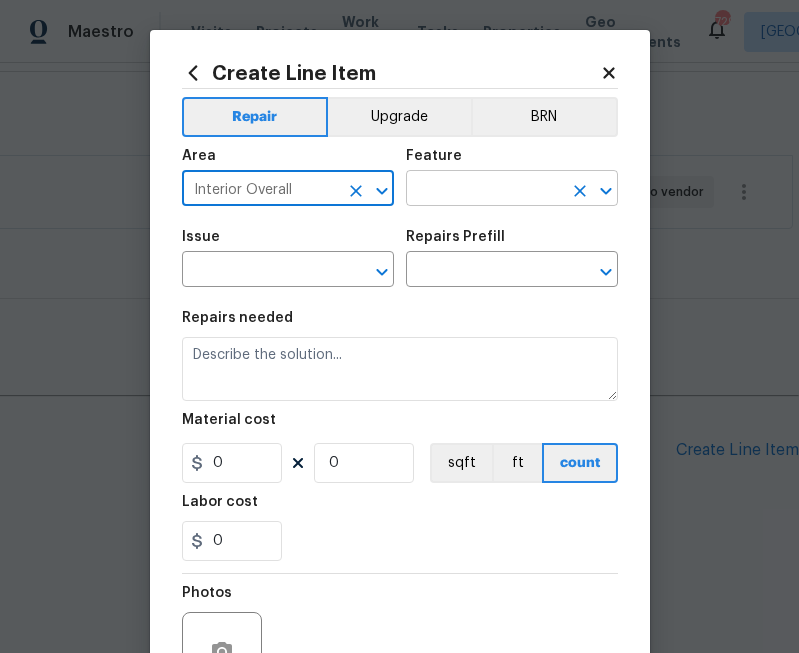 type on "Interior Overall" 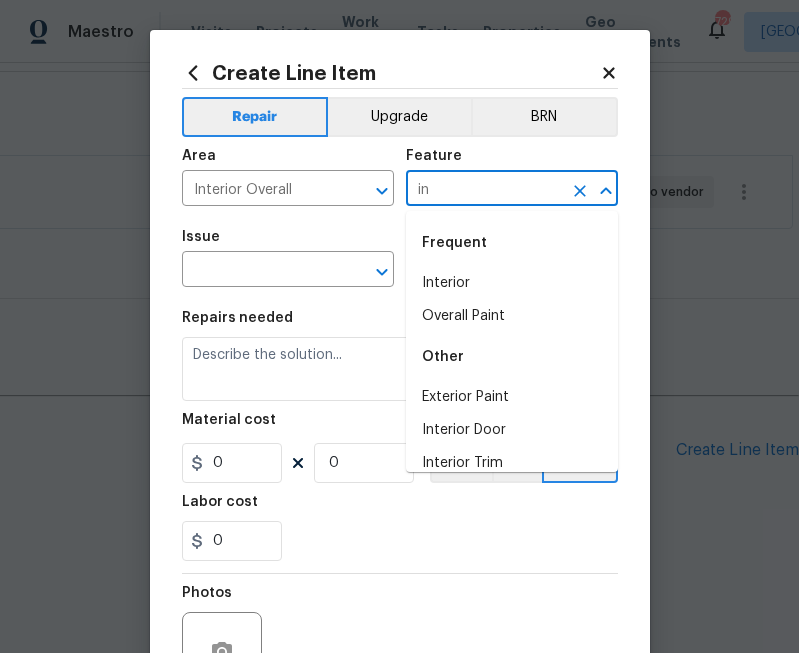 type on "i" 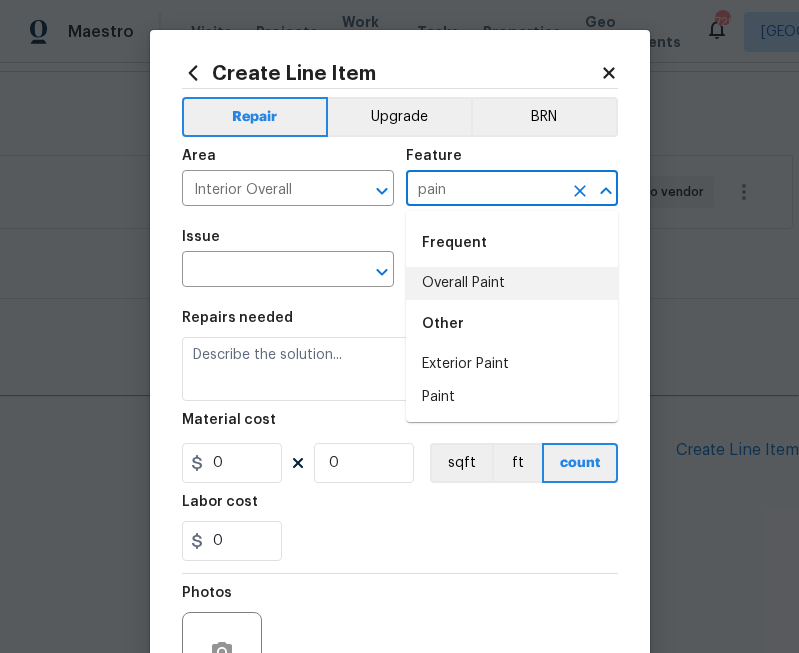 click on "Overall Paint" at bounding box center (512, 283) 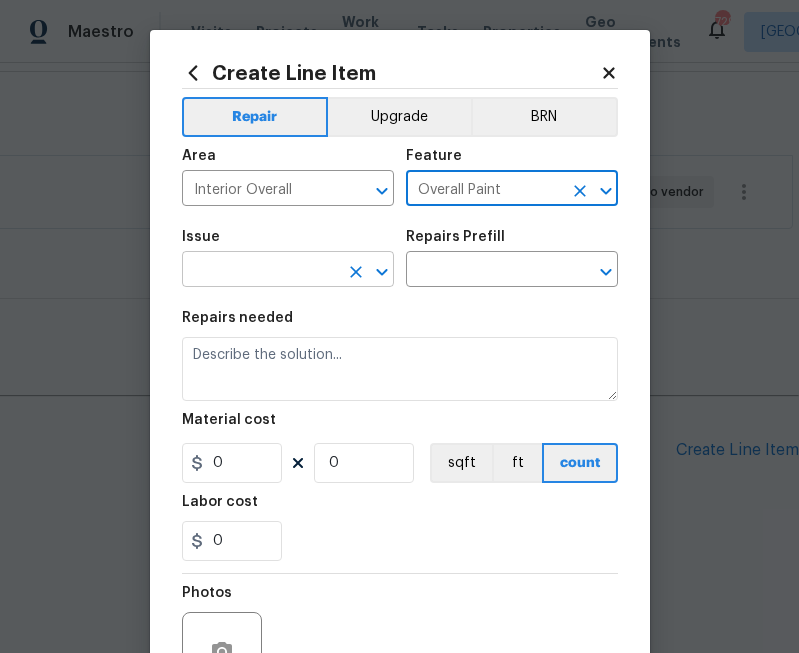 type on "Overall Paint" 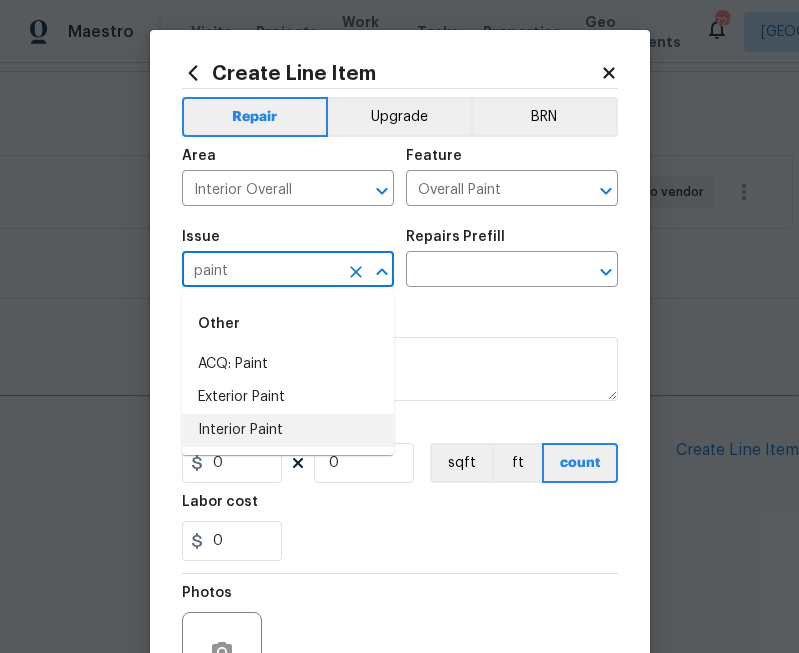 click on "Interior Paint" at bounding box center [288, 430] 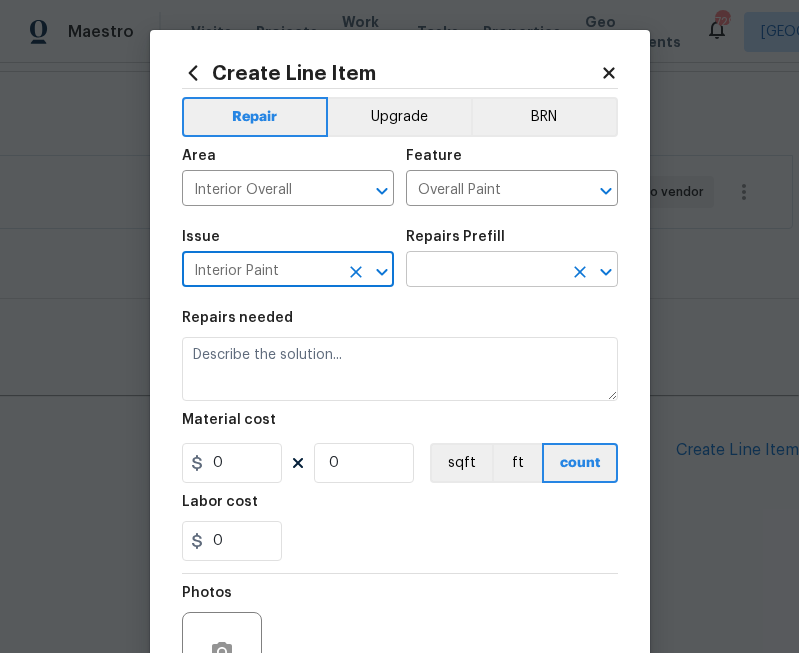 type on "Interior Paint" 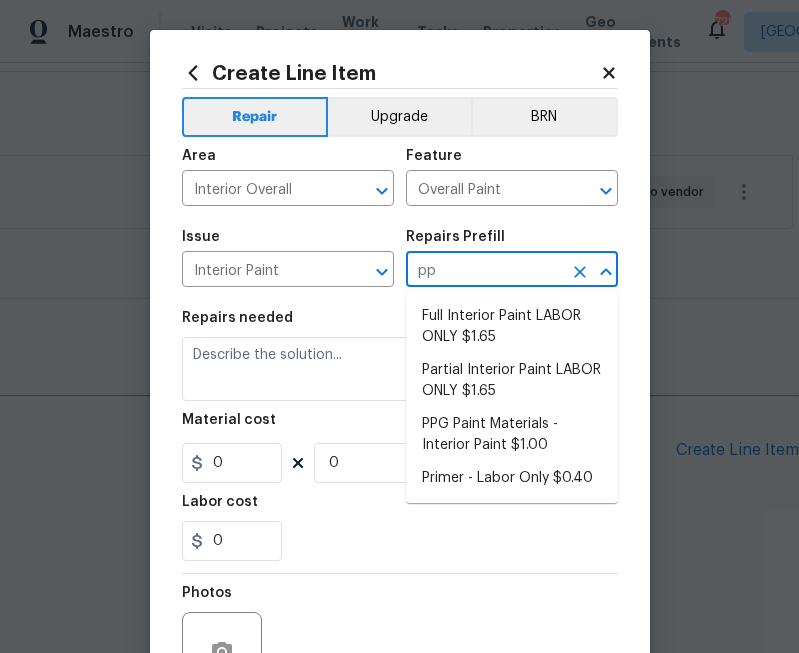 type on "ppg" 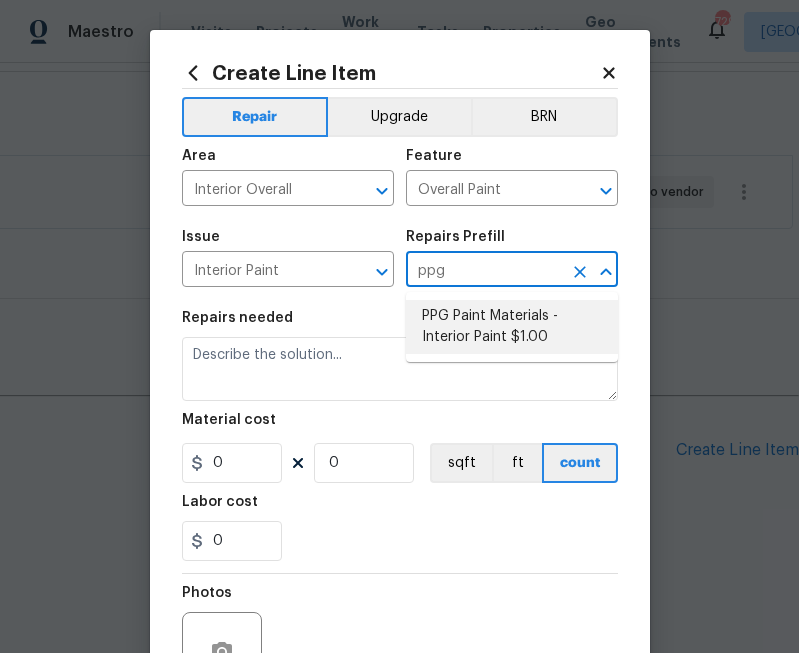 click on "PPG Paint Materials - Interior Paint $1.00" at bounding box center (512, 327) 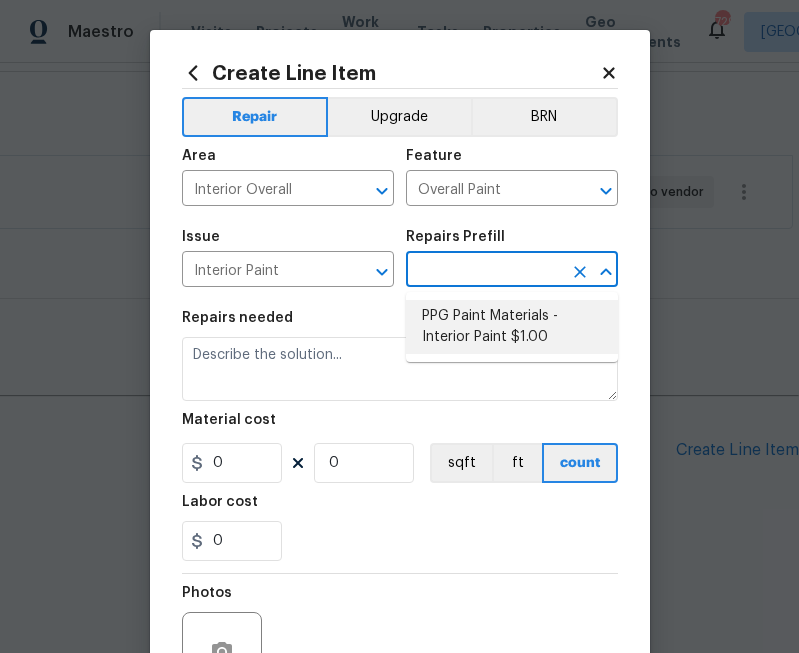 type on "PPG Paint Materials - Interior Paint $1.00" 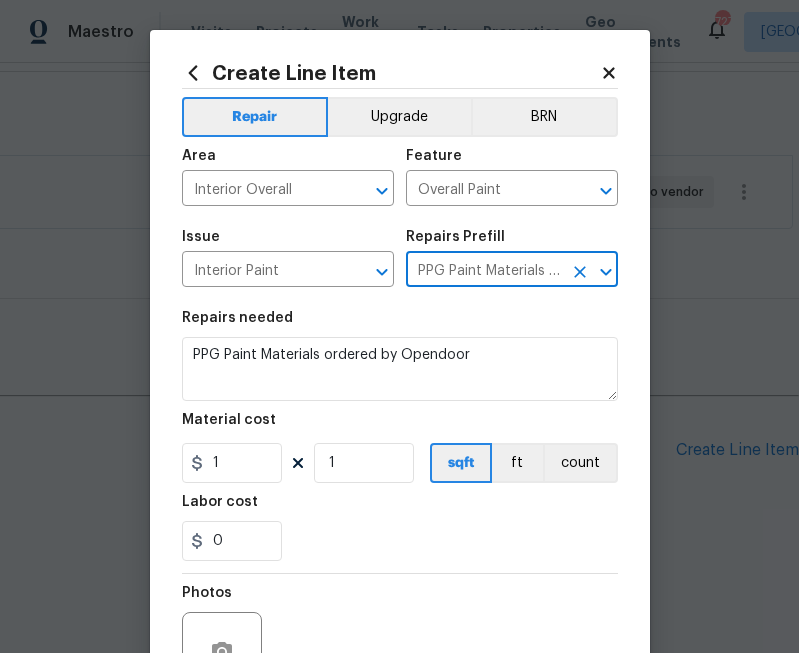 type on "PPG Paint Materials - Interior Paint $1.00" 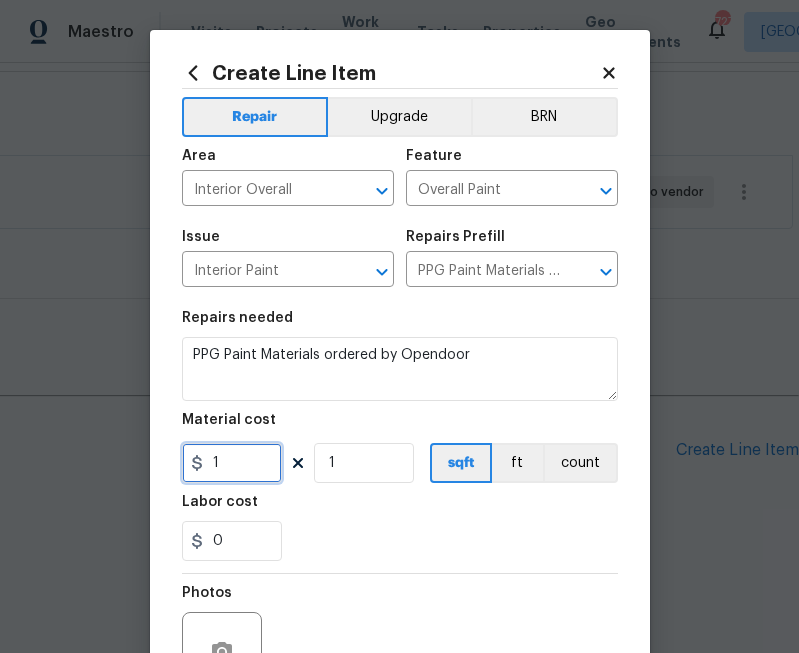 click on "1" at bounding box center [232, 463] 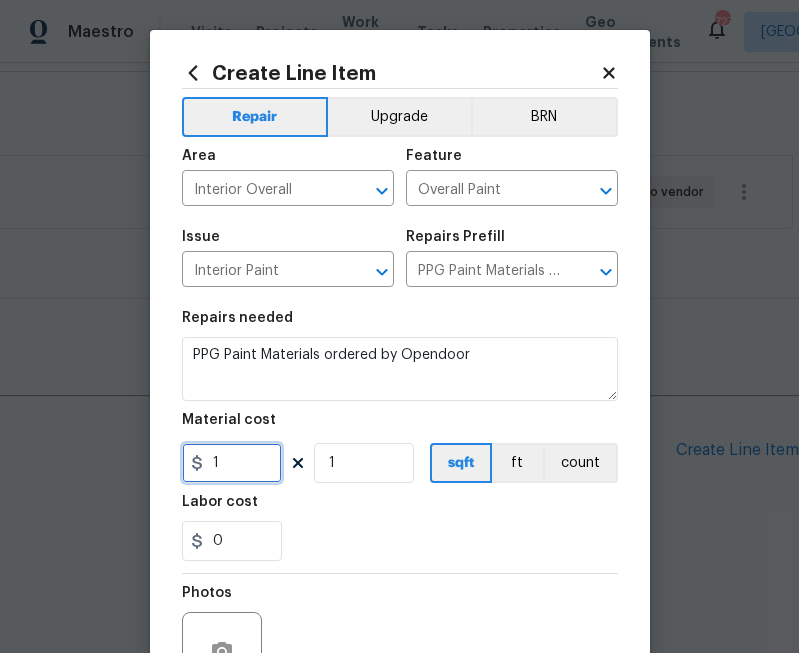 click on "1" at bounding box center (232, 463) 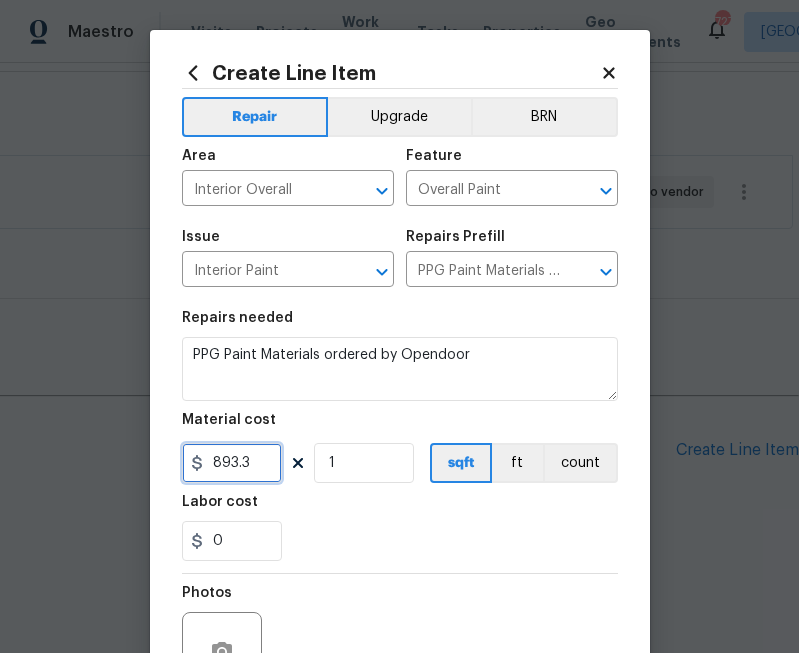 type on "893.3" 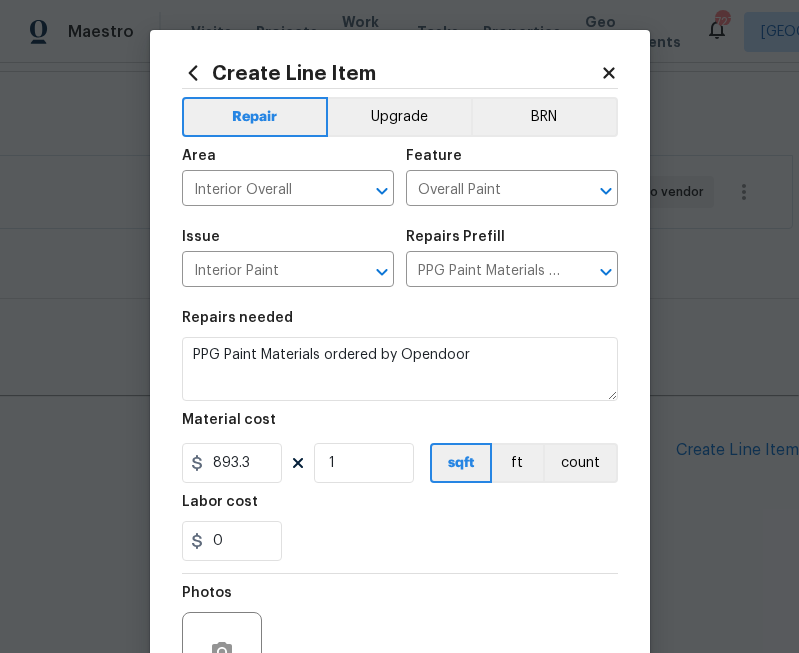 click on "0" at bounding box center (400, 541) 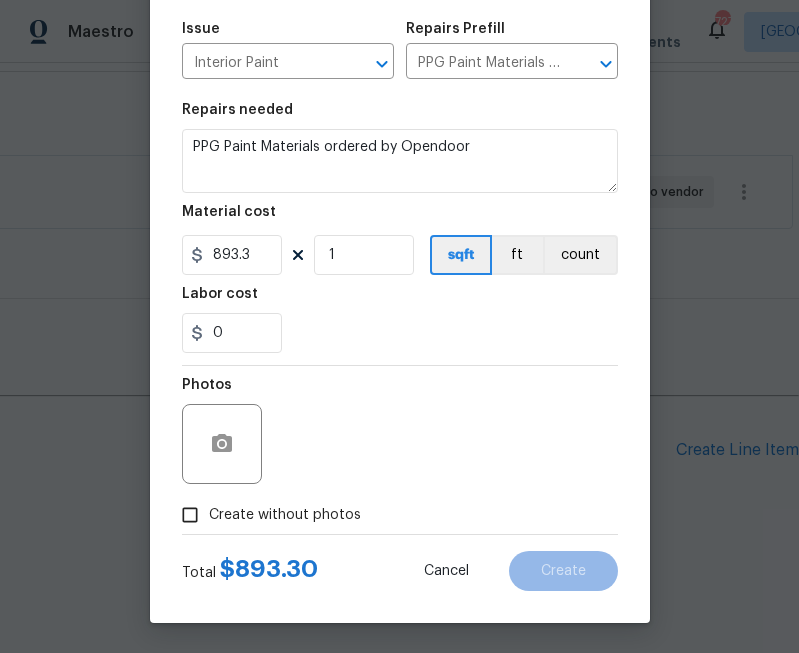 click on "Total   $ 893.30 Cancel Create" at bounding box center [400, 563] 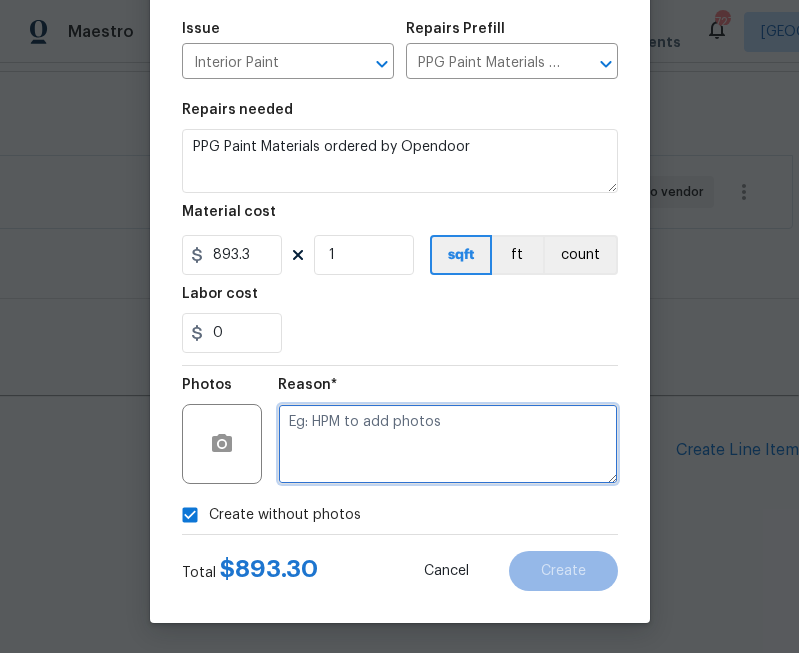 click at bounding box center [448, 444] 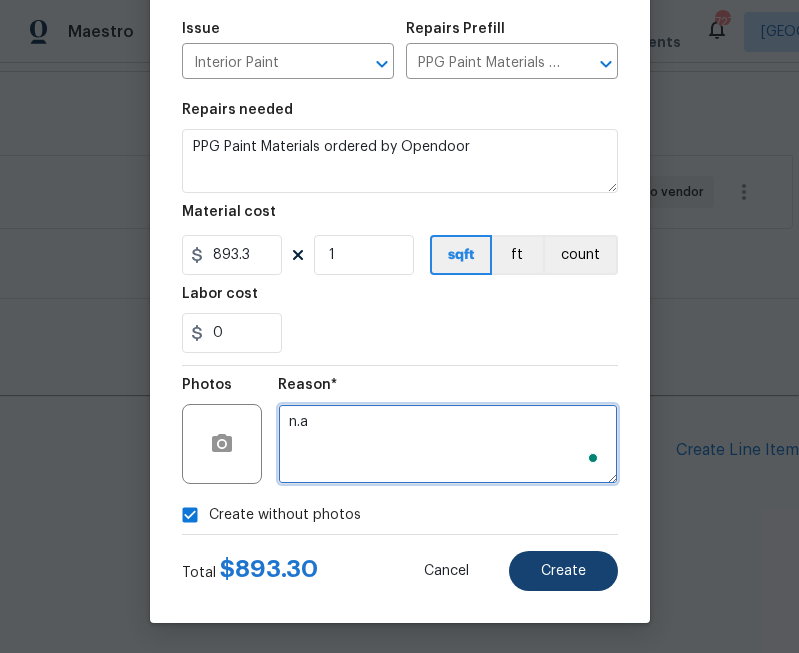 type on "n.a" 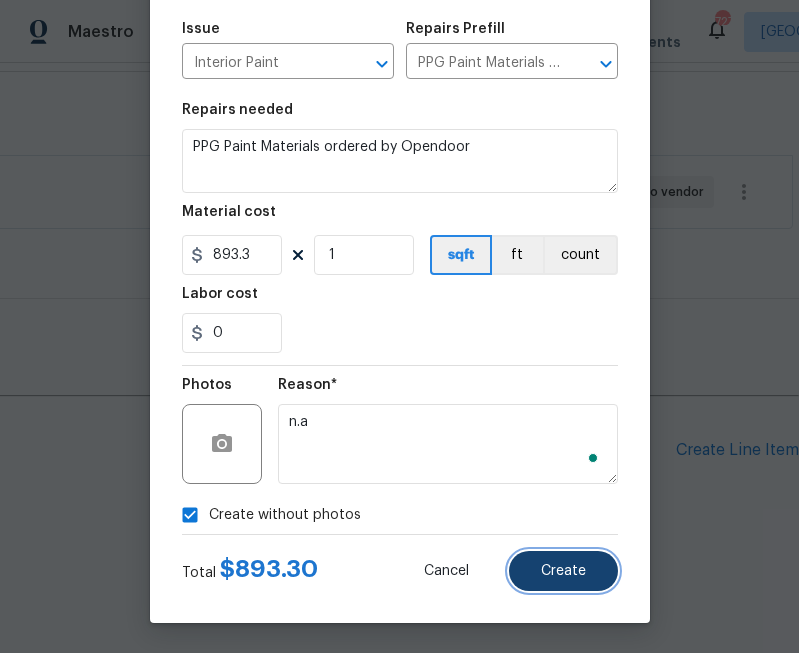 click on "Create" at bounding box center [563, 571] 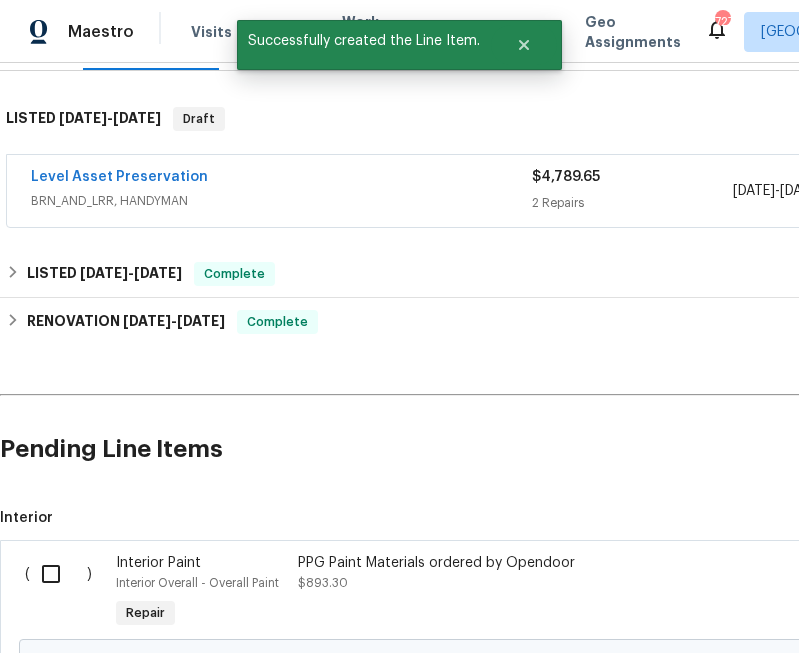 scroll, scrollTop: 490, scrollLeft: 0, axis: vertical 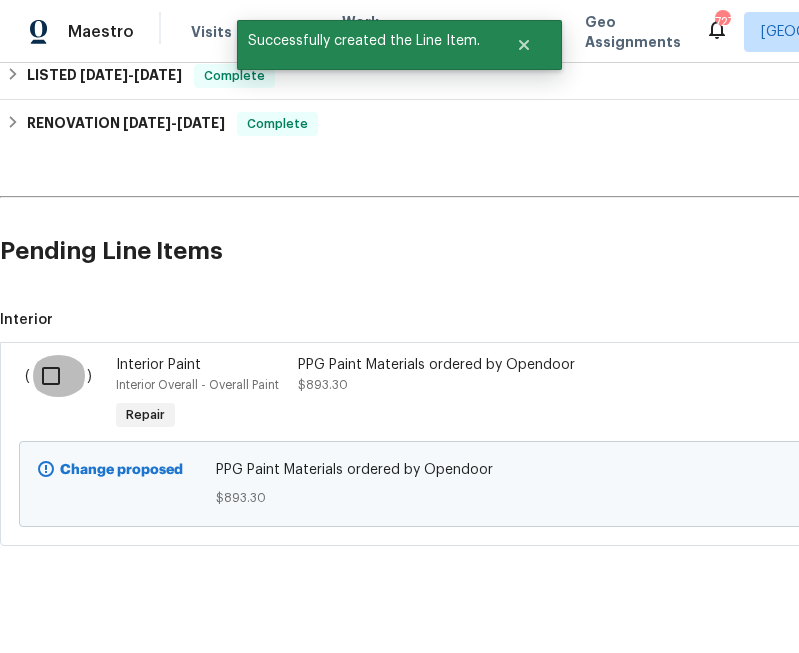 click at bounding box center [58, 376] 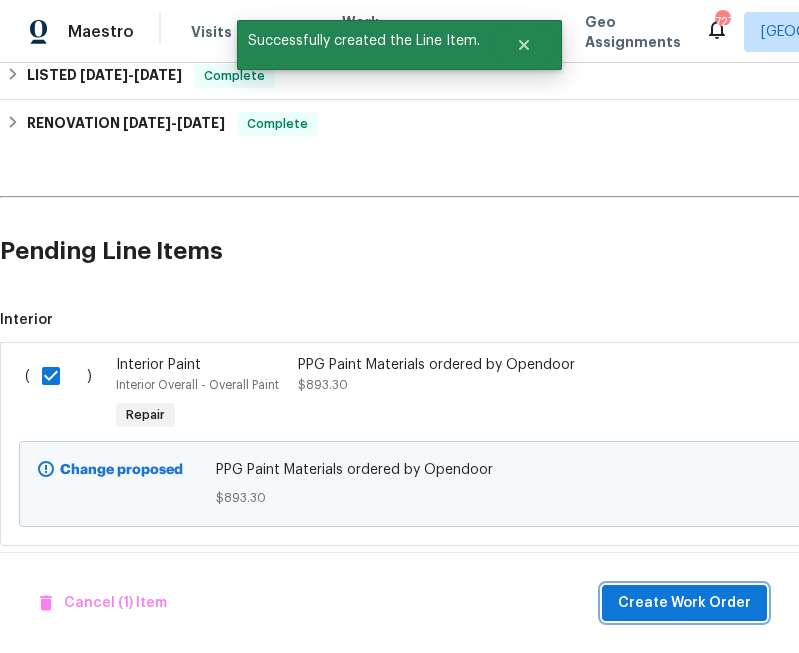 click on "Create Work Order" at bounding box center (684, 603) 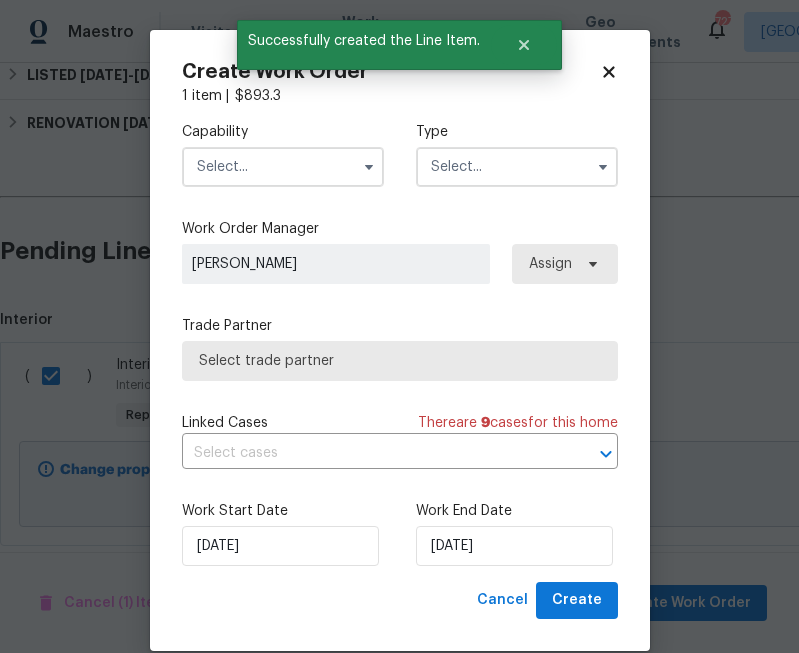 click on "Capability   Type" at bounding box center [400, 154] 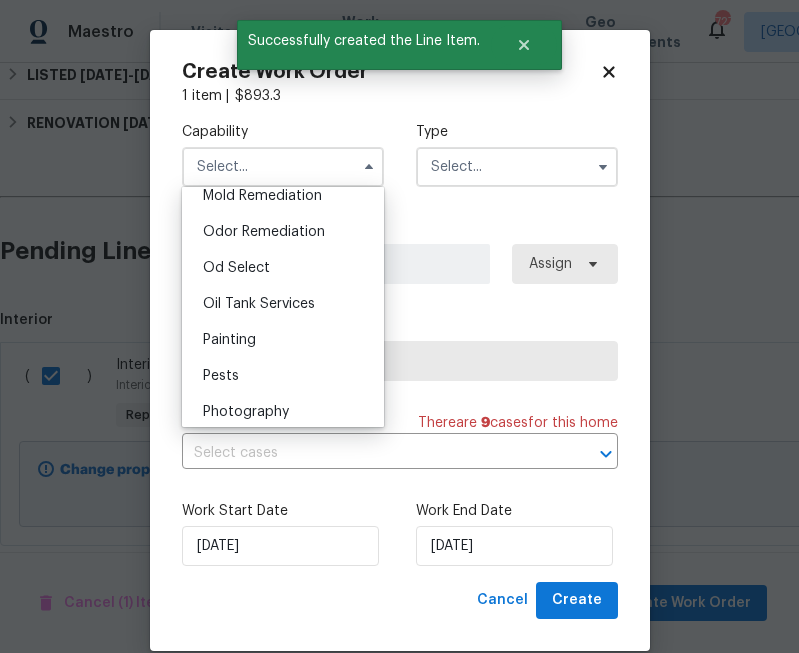 scroll, scrollTop: 1643, scrollLeft: 0, axis: vertical 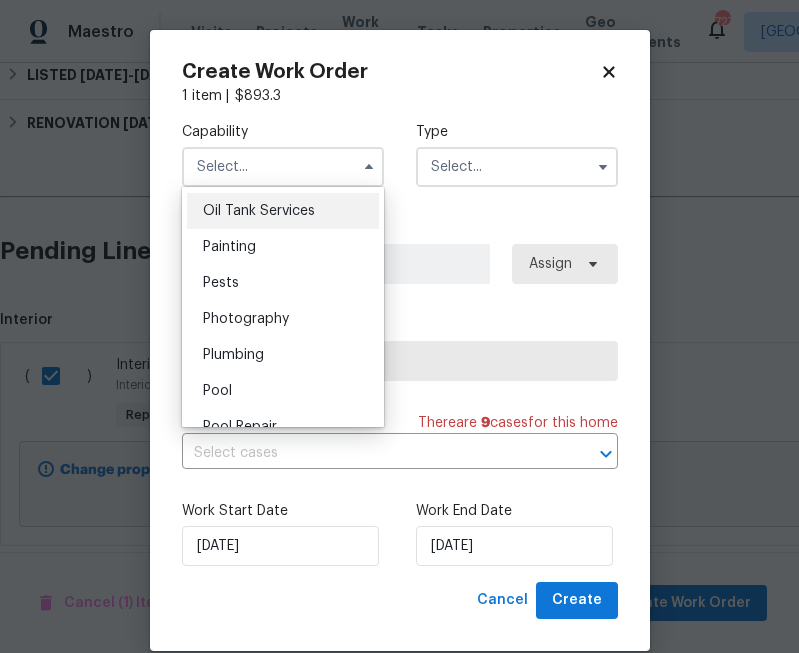 click on "Oil Tank Services" at bounding box center (283, 211) 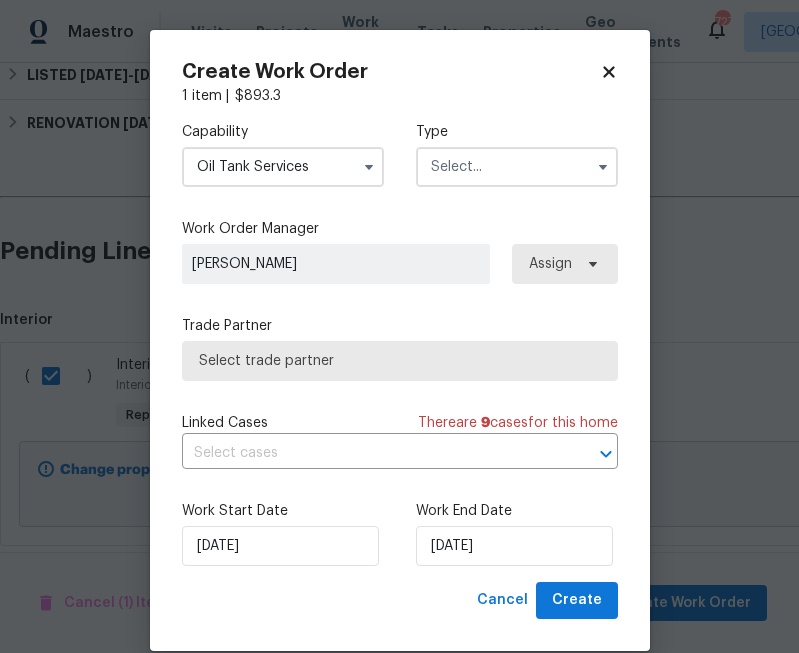 click on "Oil Tank Services" at bounding box center [283, 167] 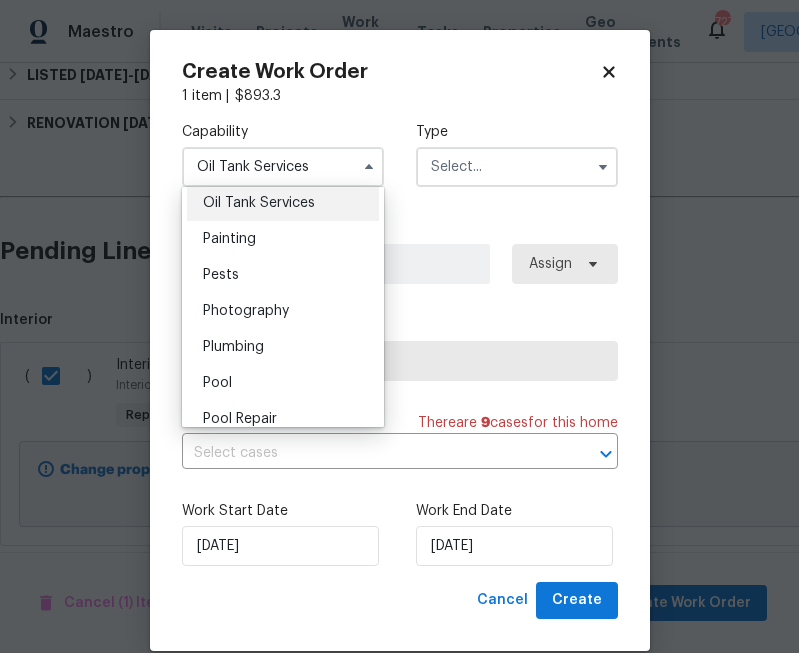 scroll, scrollTop: 1638, scrollLeft: 0, axis: vertical 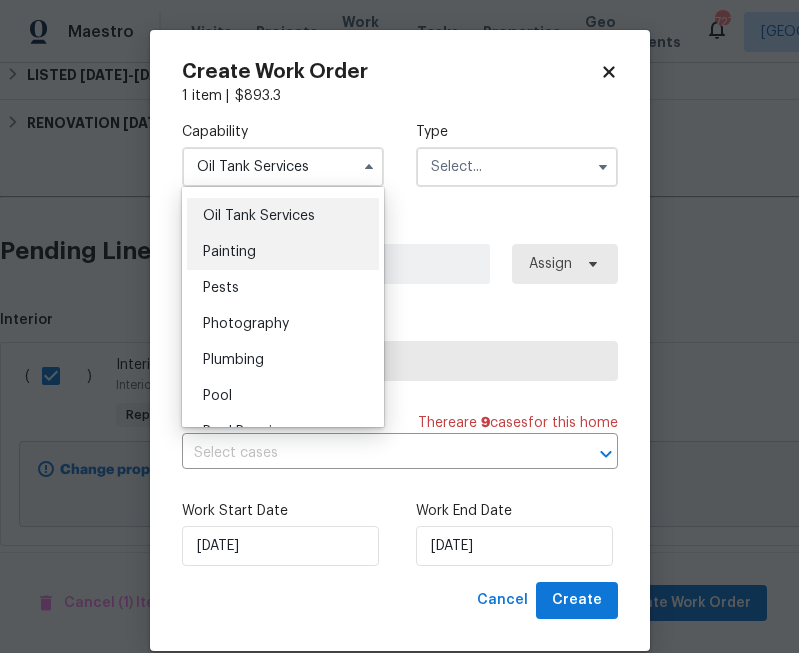 click on "Painting" at bounding box center (283, 252) 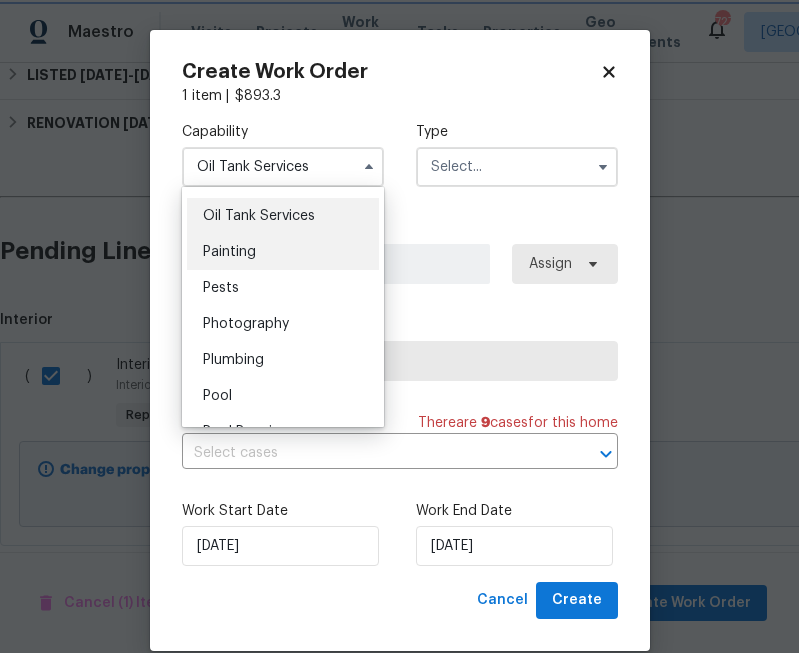 type on "Painting" 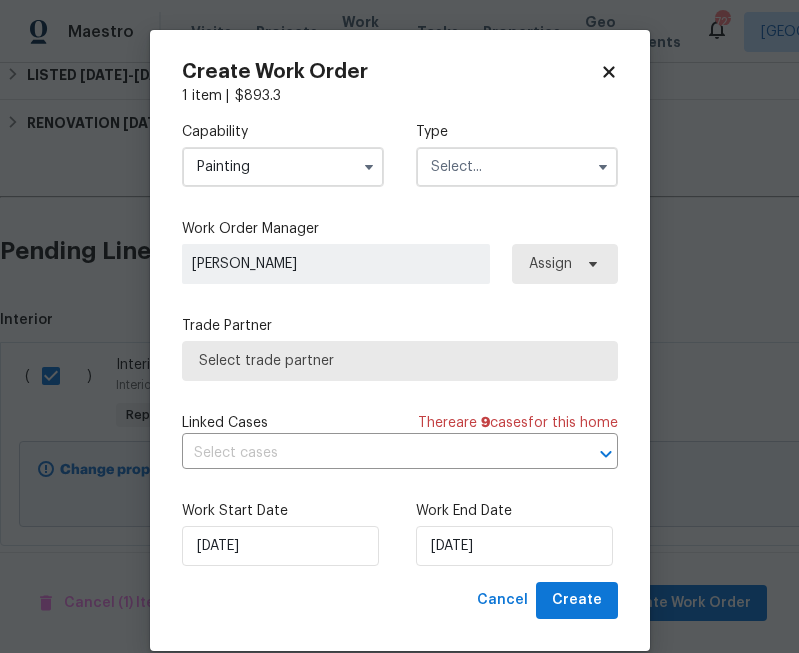 click at bounding box center [517, 167] 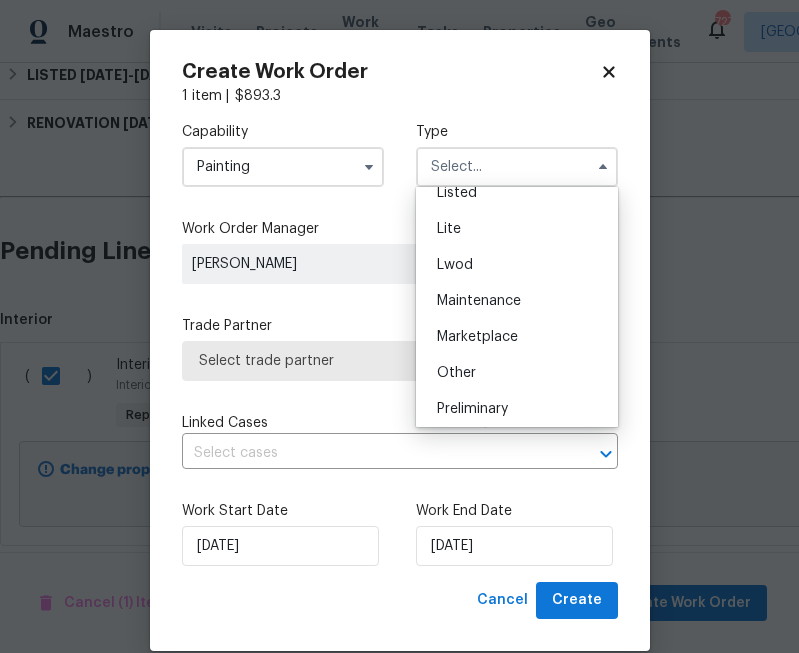 scroll, scrollTop: 454, scrollLeft: 0, axis: vertical 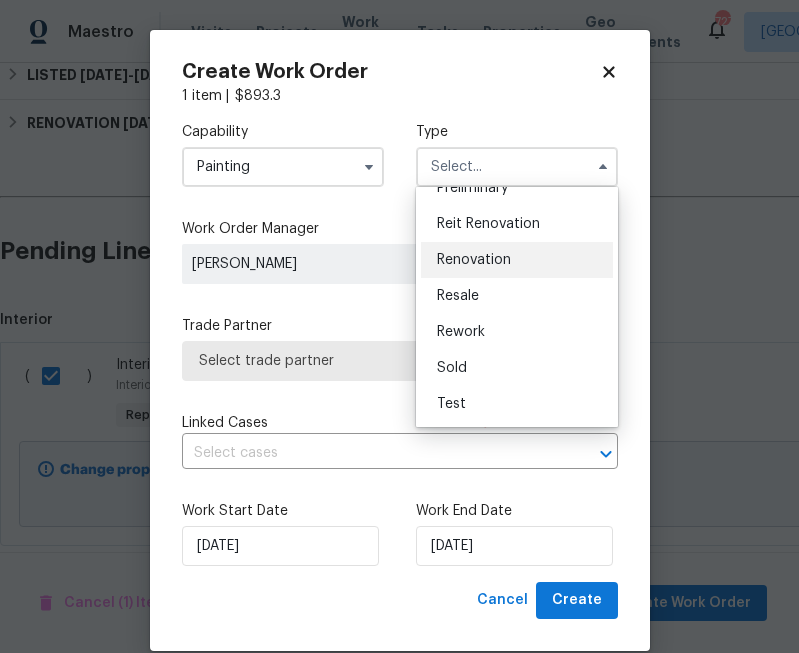 click on "Renovation" at bounding box center (474, 260) 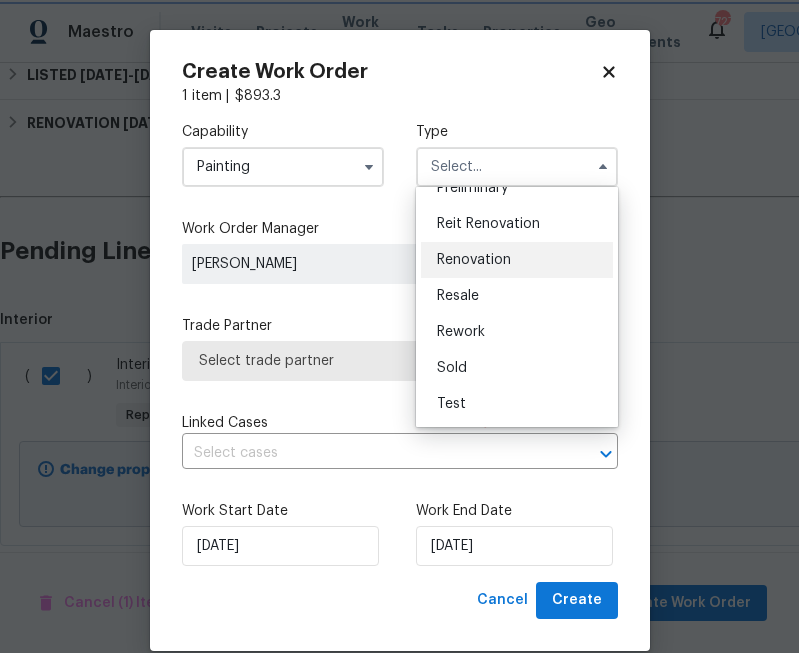 type on "Renovation" 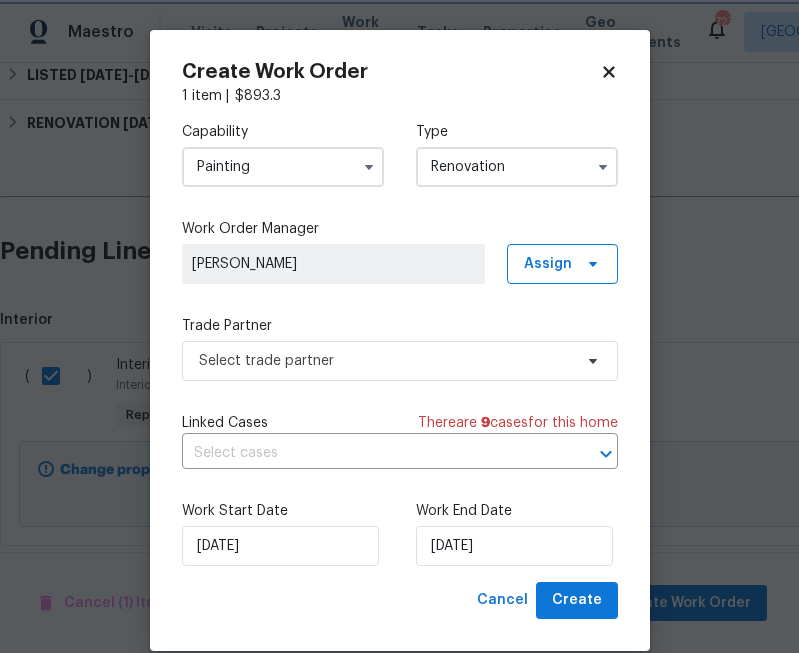scroll, scrollTop: 0, scrollLeft: 0, axis: both 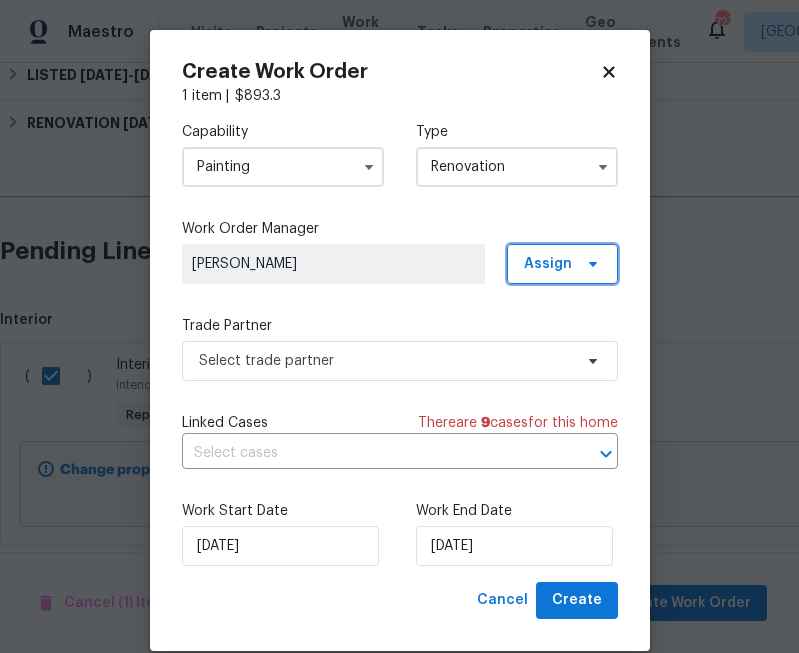 click on "Assign" at bounding box center [548, 264] 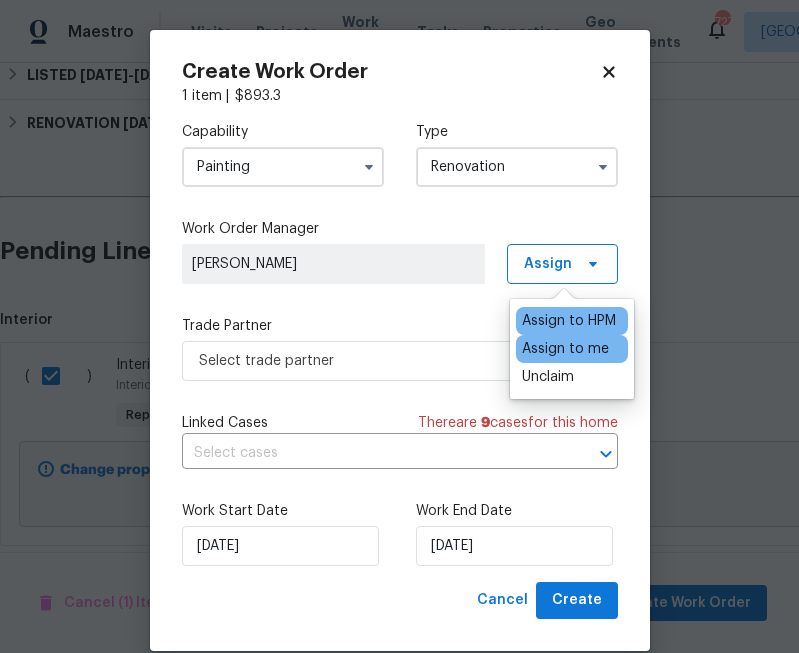 click on "Assign to me" at bounding box center [572, 349] 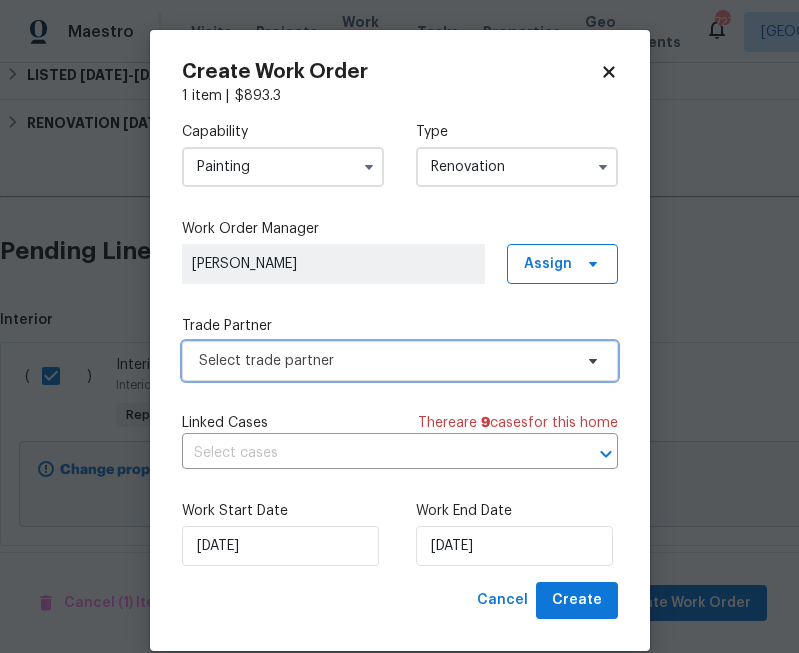 click on "Select trade partner" at bounding box center (385, 361) 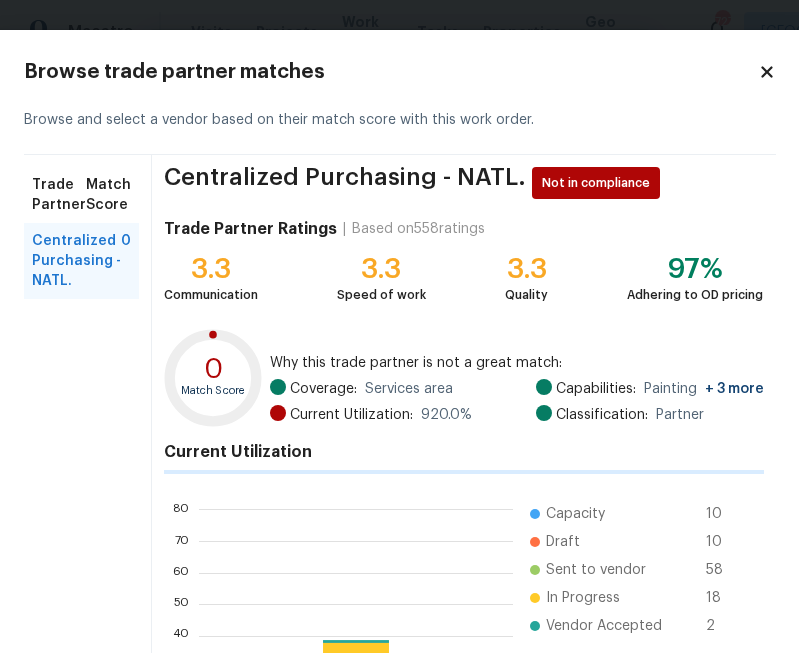 scroll, scrollTop: 2, scrollLeft: 1, axis: both 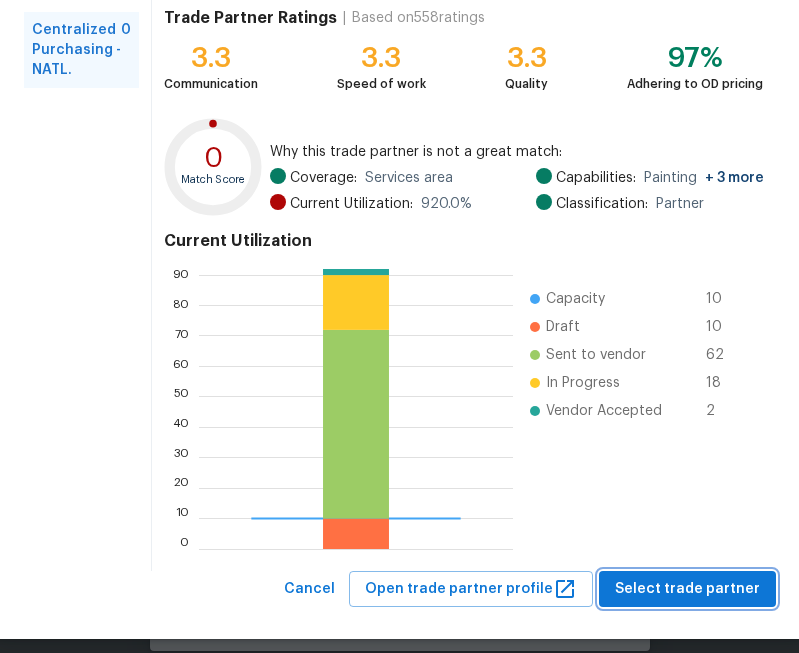 click on "Select trade partner" at bounding box center (687, 589) 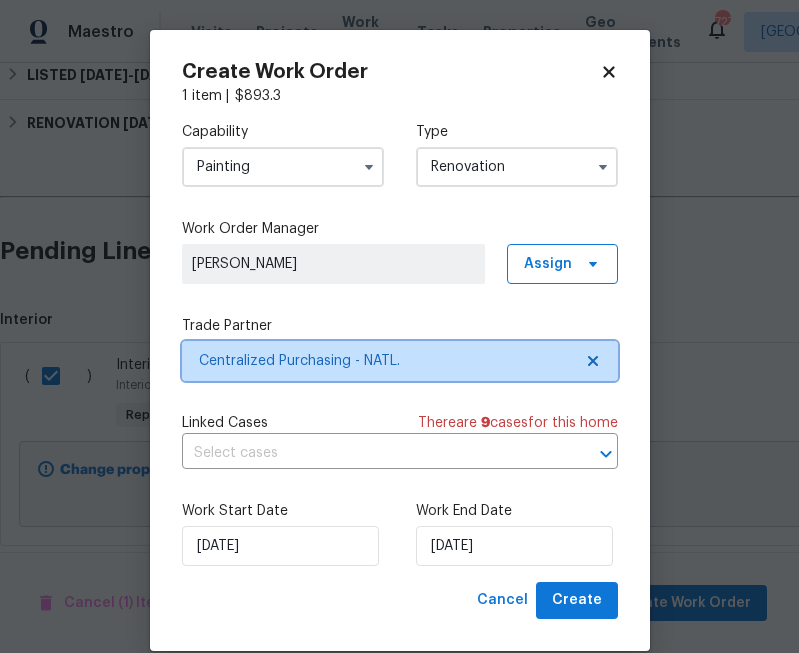 scroll, scrollTop: 0, scrollLeft: 0, axis: both 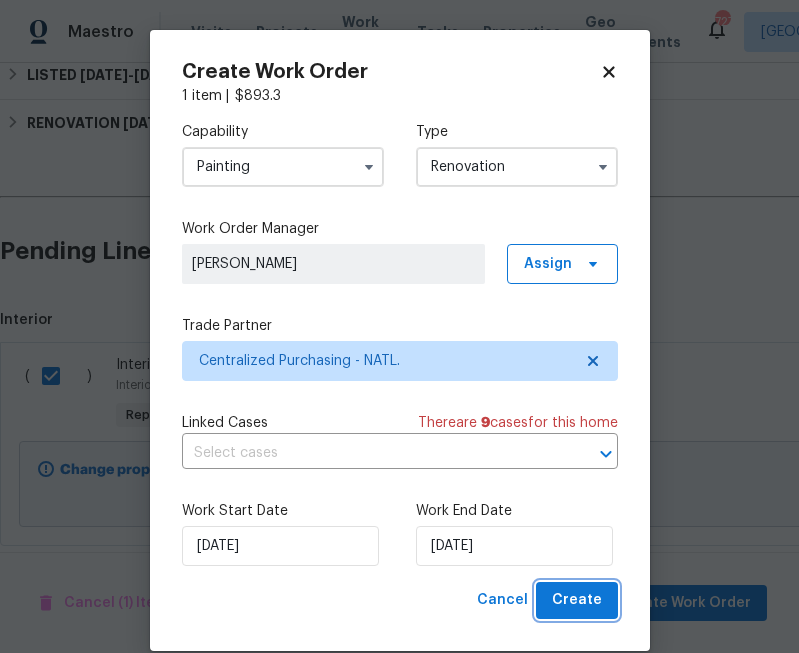 click on "Create" at bounding box center [577, 600] 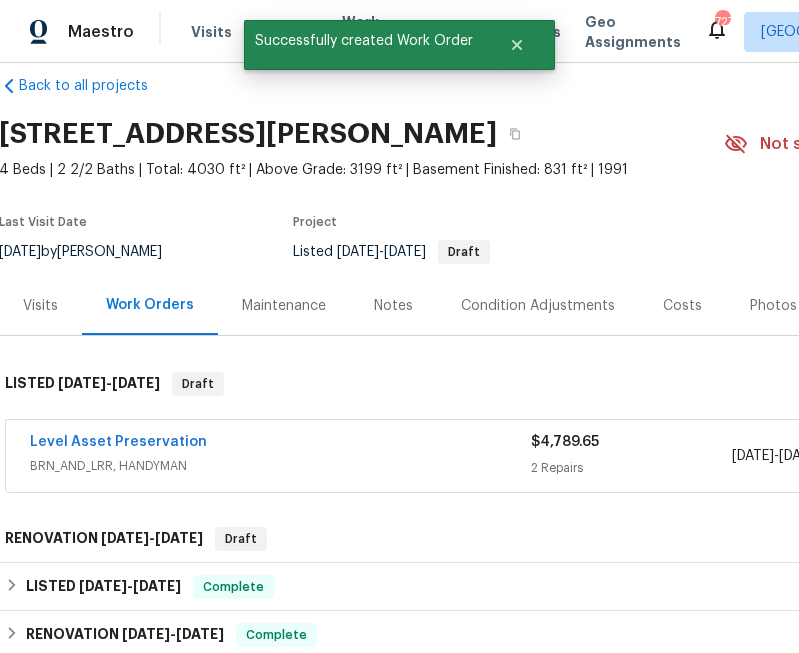 scroll, scrollTop: 27, scrollLeft: 2, axis: both 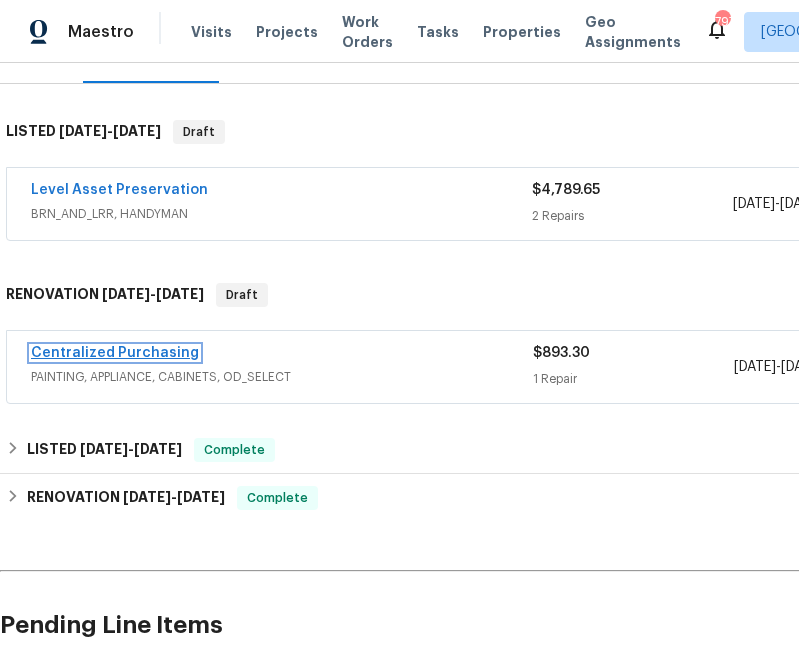 click on "Centralized Purchasing" at bounding box center [115, 353] 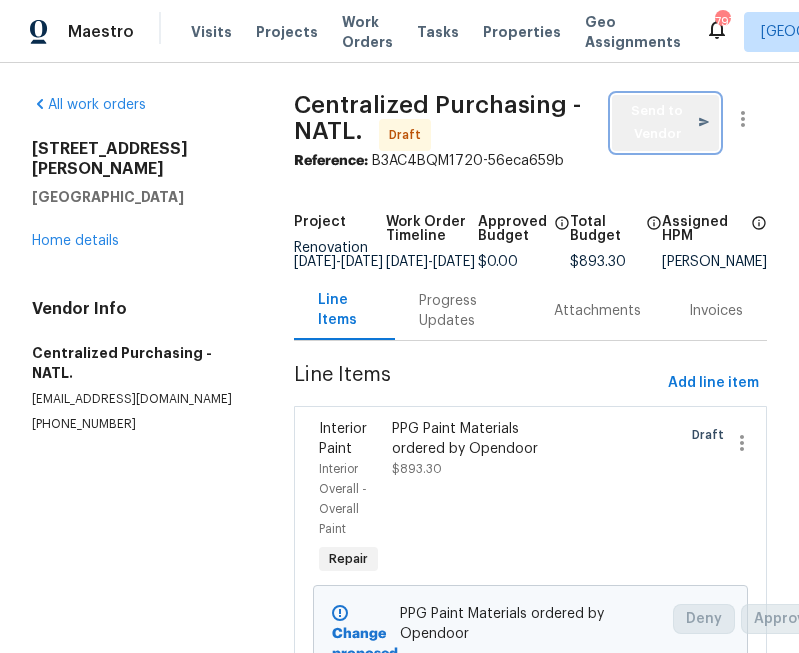 click on "Send to Vendor" at bounding box center [665, 123] 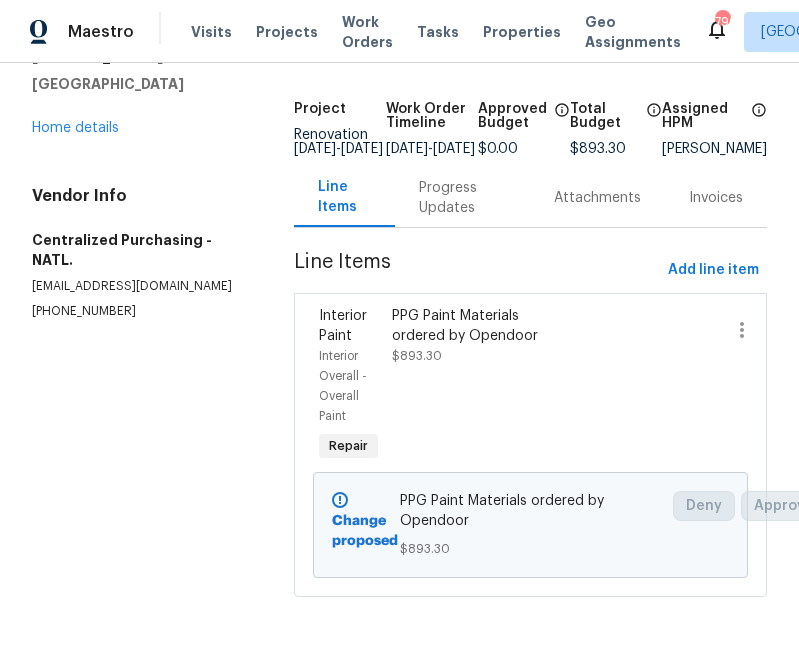 scroll, scrollTop: 0, scrollLeft: 0, axis: both 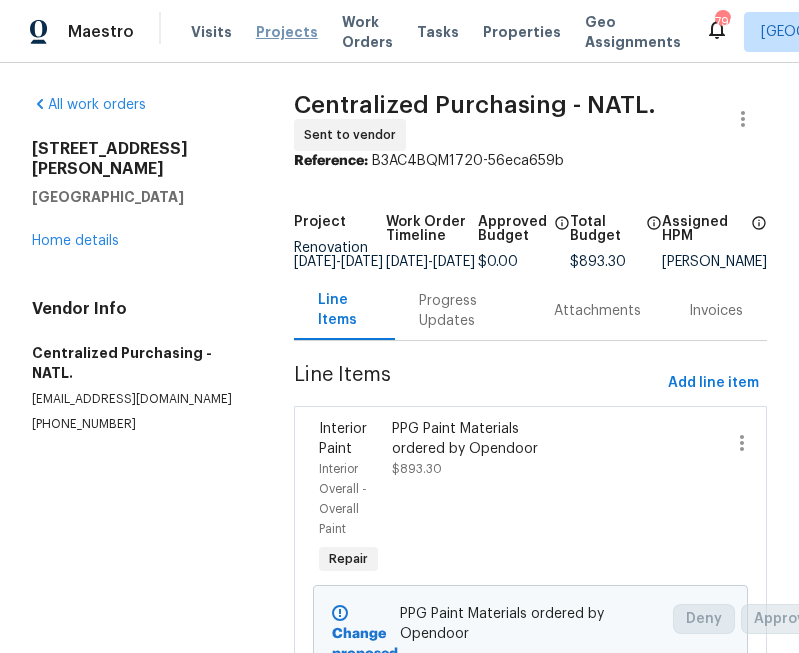 click on "Projects" at bounding box center (287, 32) 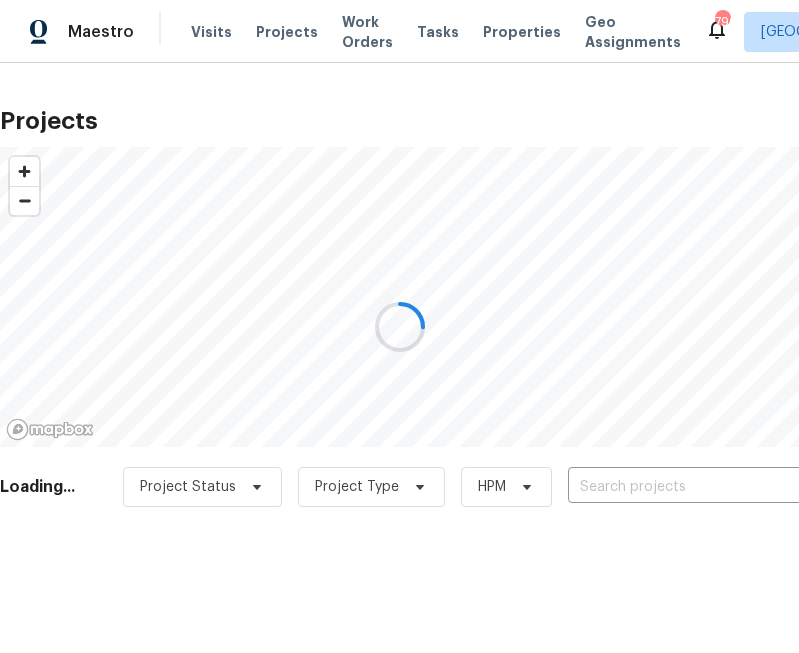 click at bounding box center (399, 326) 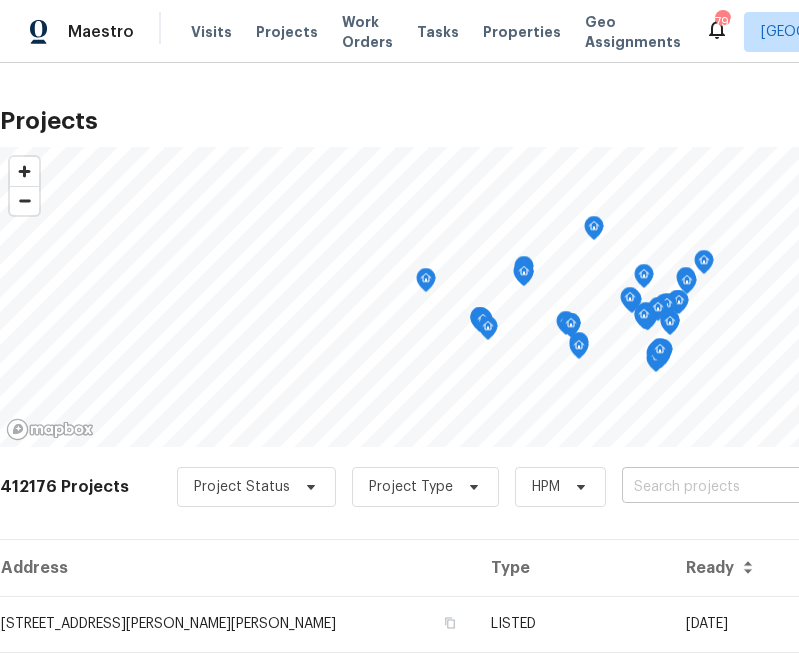click at bounding box center [736, 487] 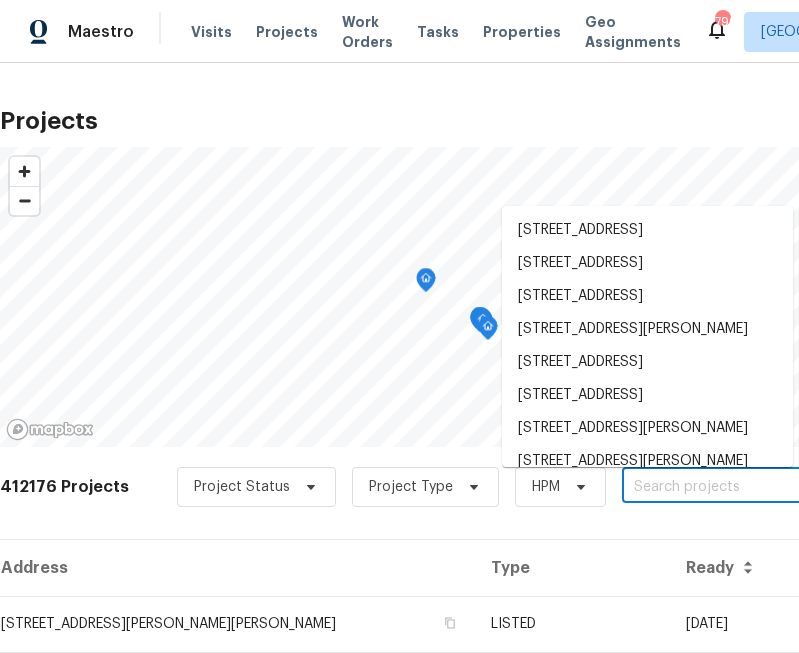 click at bounding box center (736, 487) 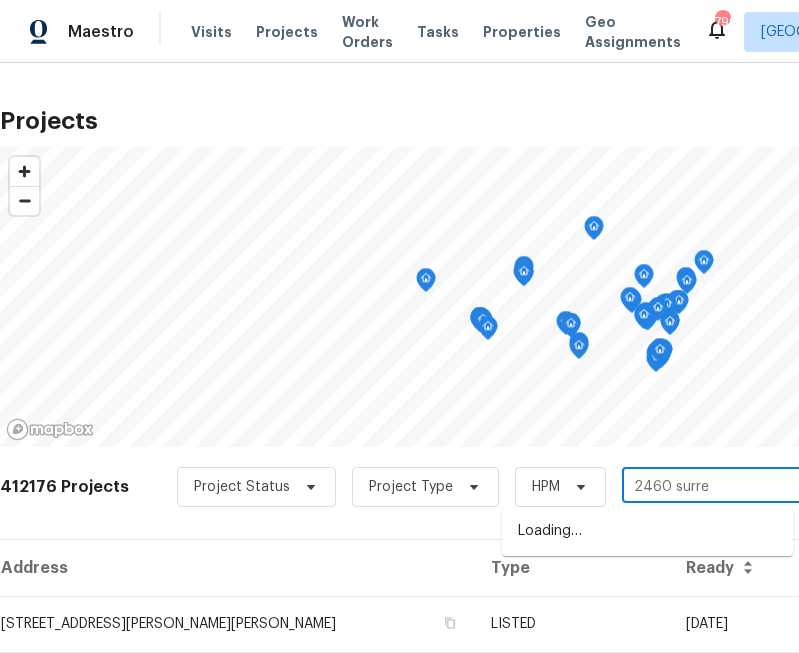 type on "2460 [GEOGRAPHIC_DATA]" 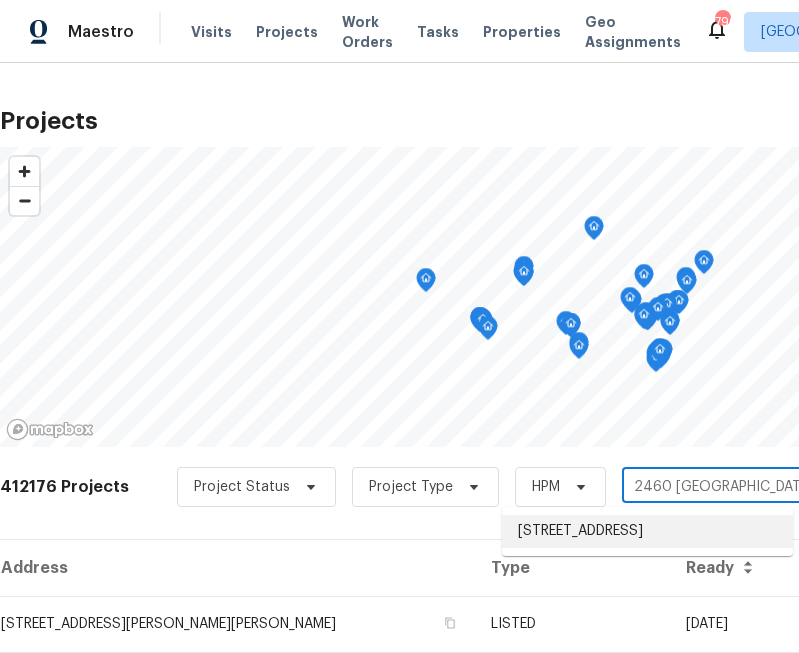 click on "[STREET_ADDRESS]" at bounding box center (647, 531) 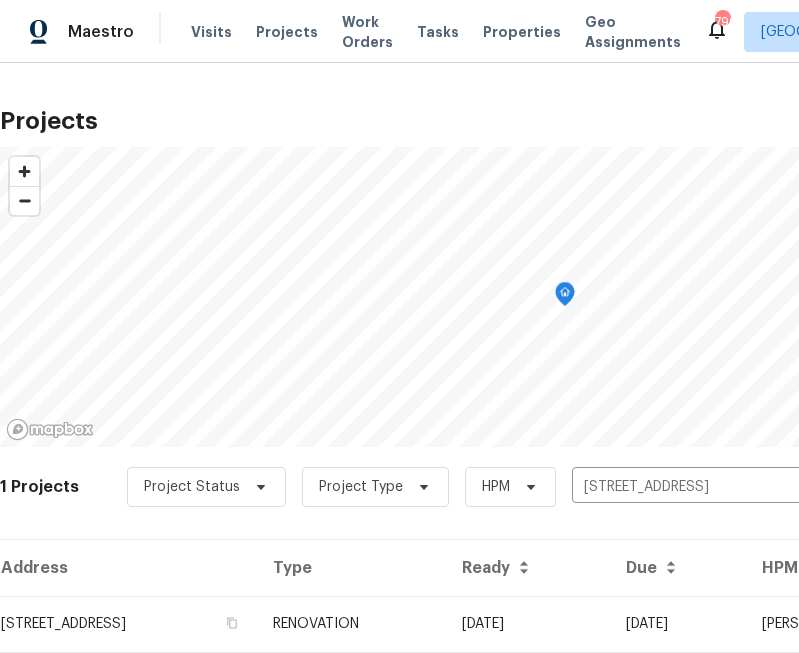 scroll, scrollTop: 63, scrollLeft: 0, axis: vertical 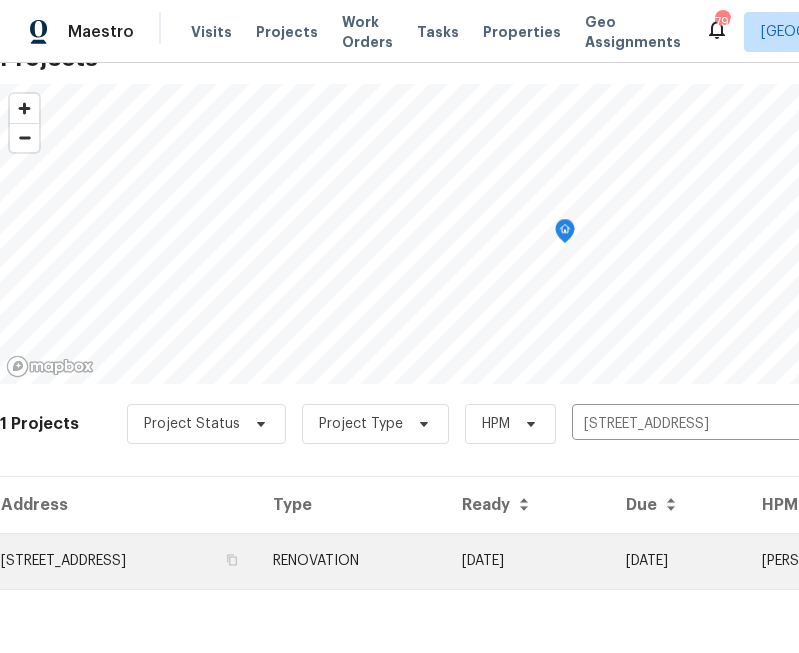 click on "[STREET_ADDRESS]" at bounding box center [128, 561] 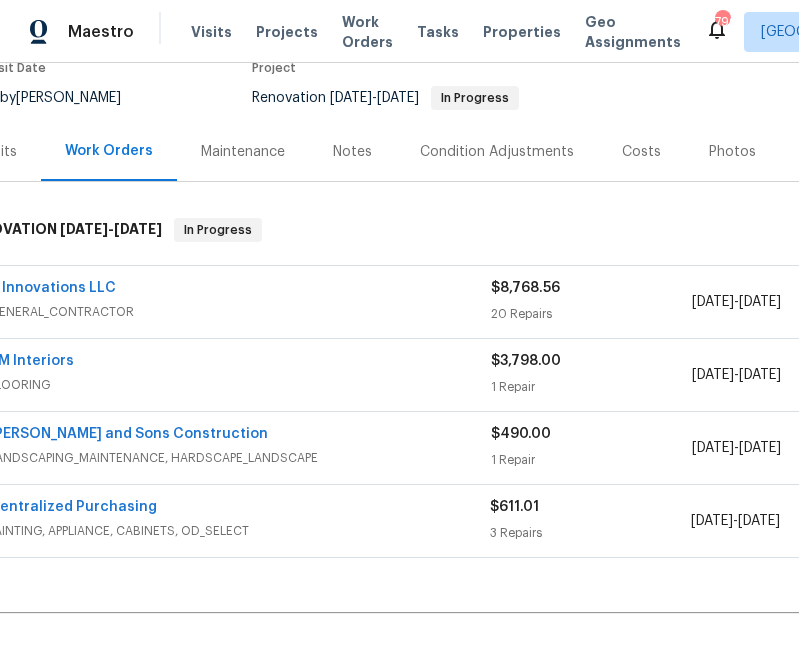 scroll, scrollTop: 181, scrollLeft: 0, axis: vertical 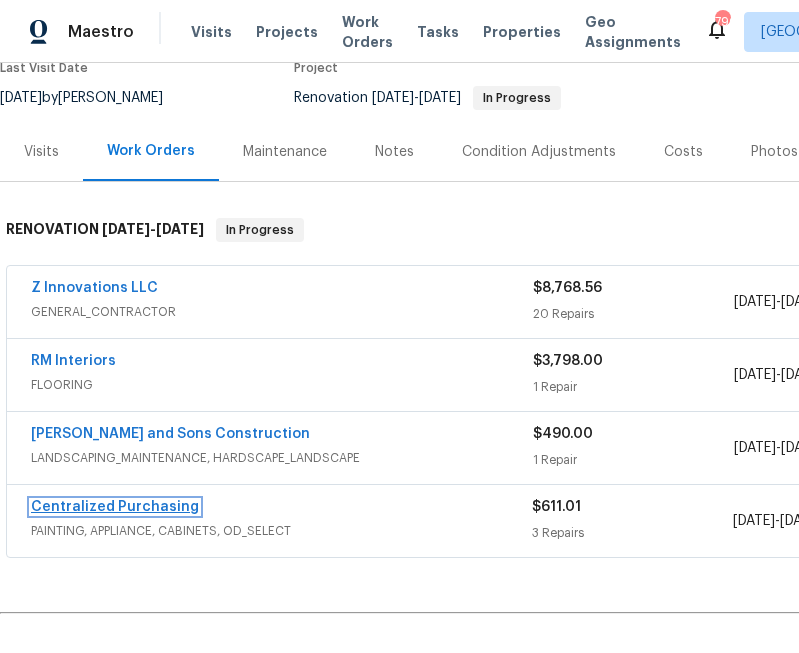 click on "Centralized Purchasing" at bounding box center (115, 507) 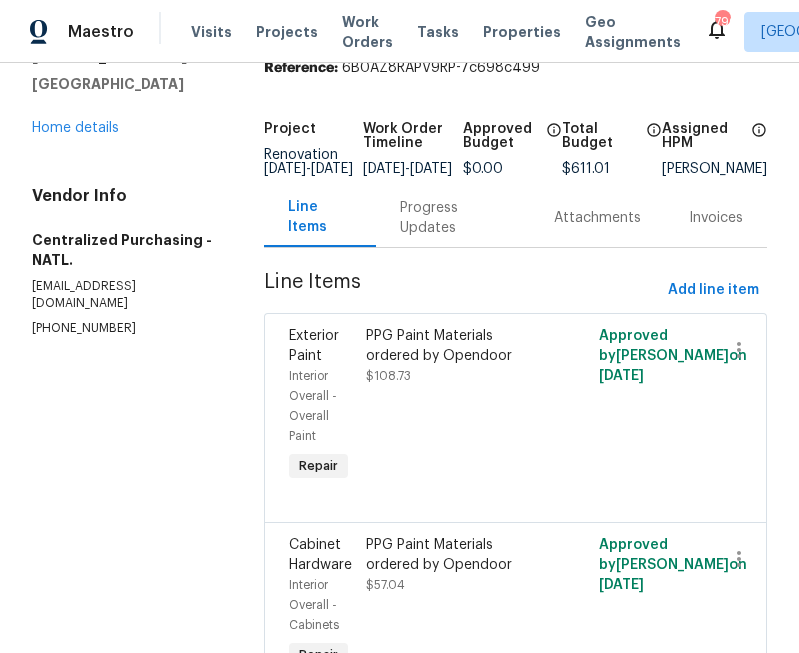 scroll, scrollTop: 94, scrollLeft: 0, axis: vertical 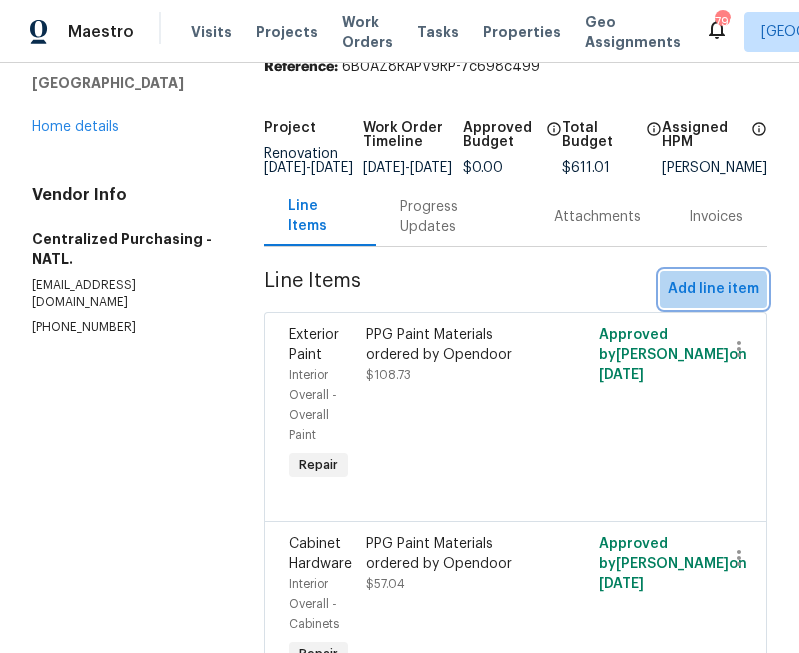 click on "Add line item" at bounding box center [713, 289] 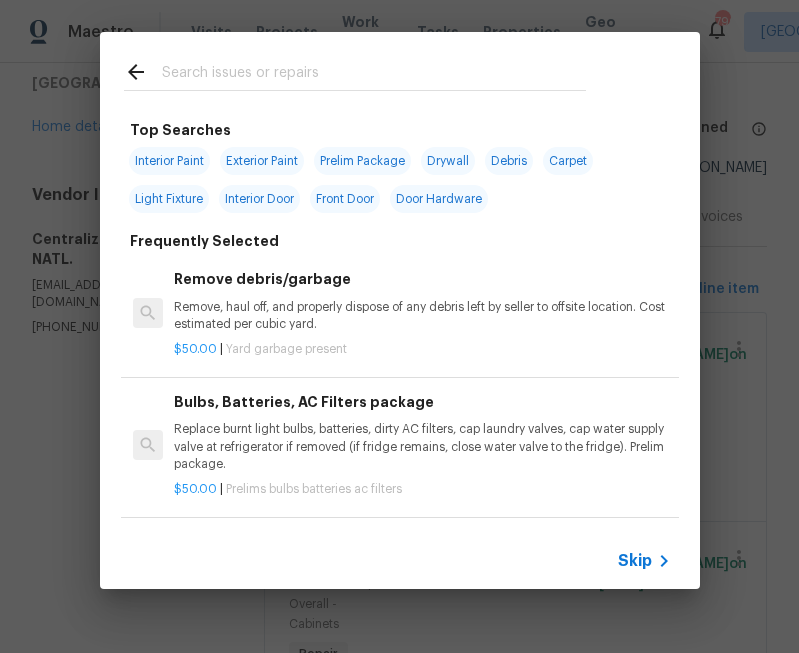 click on "Skip" at bounding box center (635, 561) 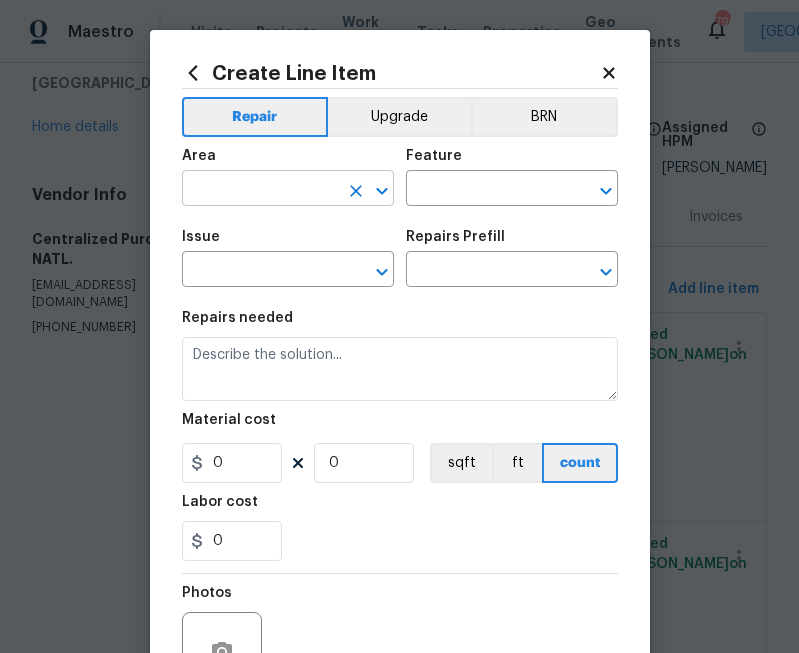 click at bounding box center (260, 190) 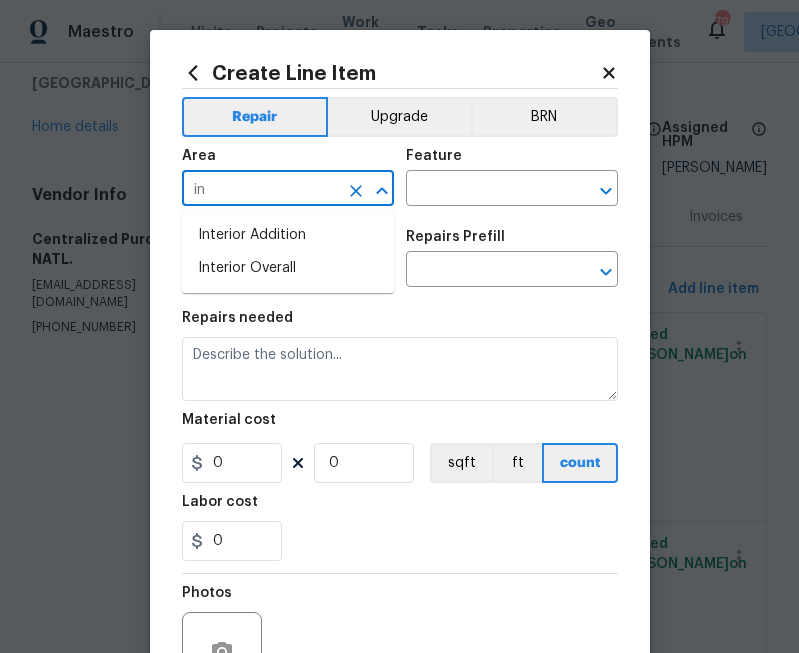 type on "i" 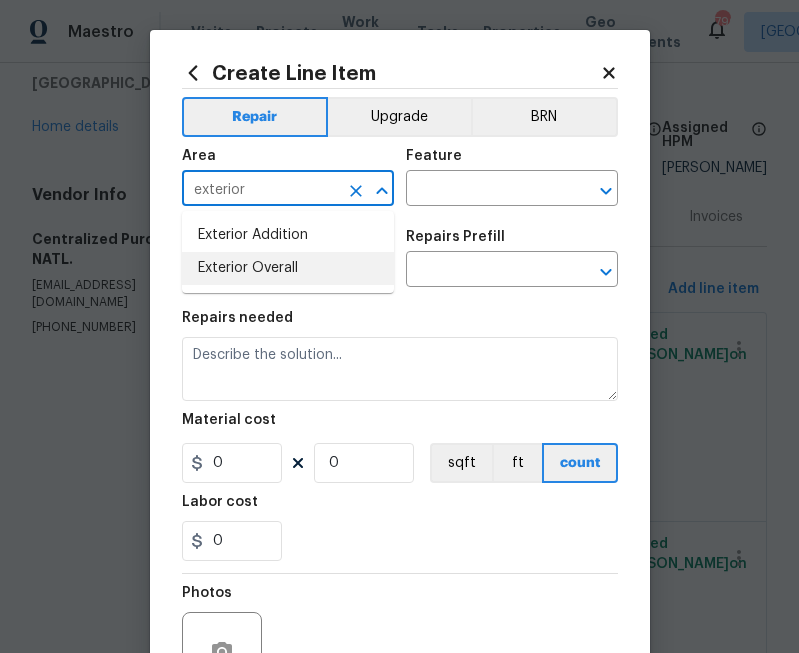 click on "Exterior Overall" at bounding box center [288, 268] 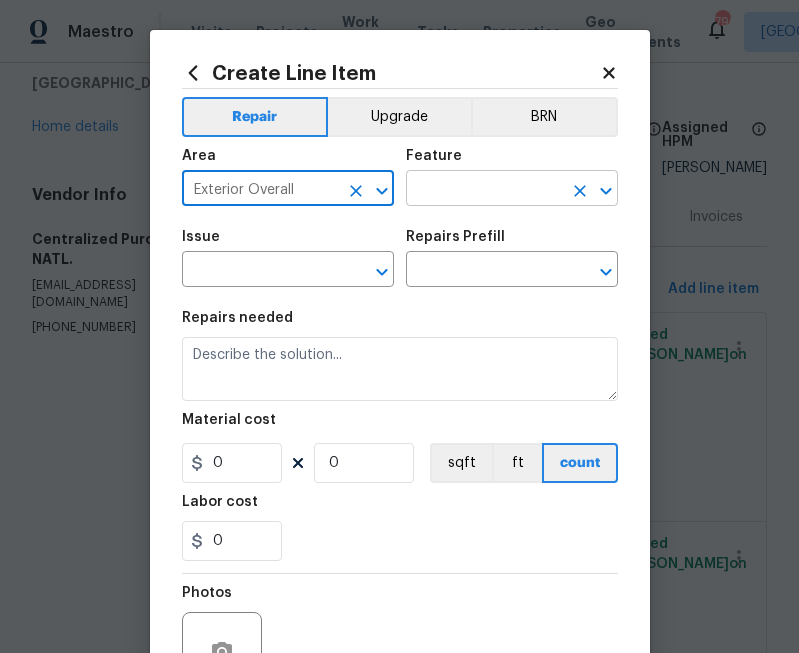type on "Exterior Overall" 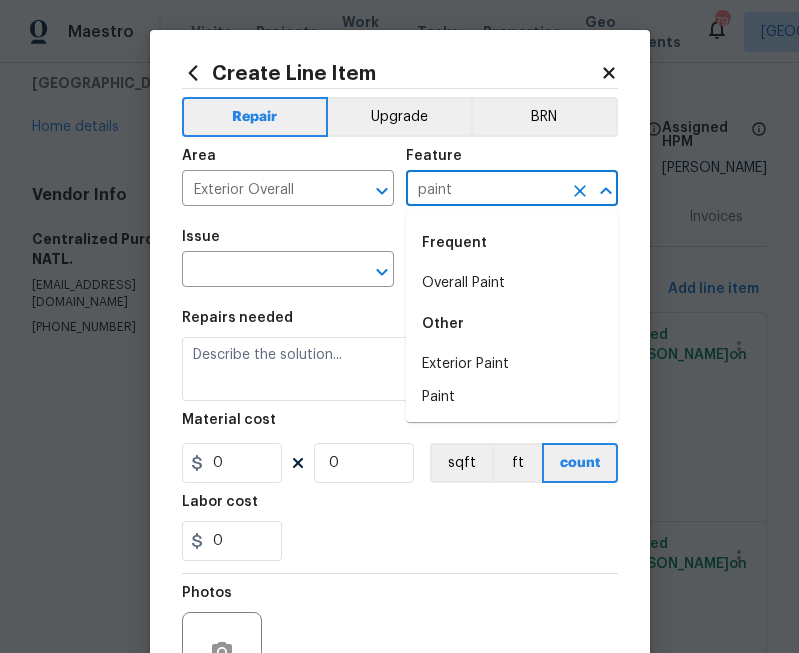 click on "Frequent" at bounding box center (512, 243) 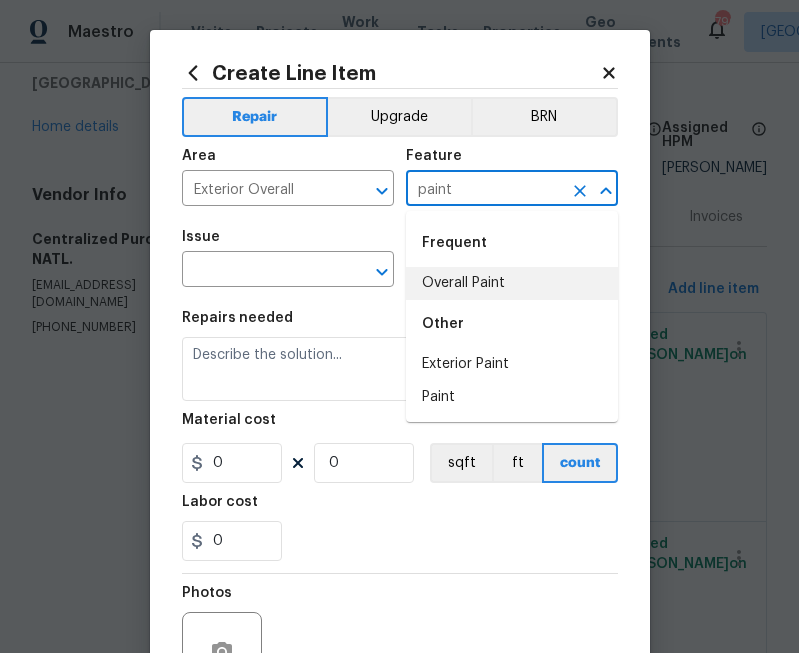 click on "Overall Paint" at bounding box center [512, 283] 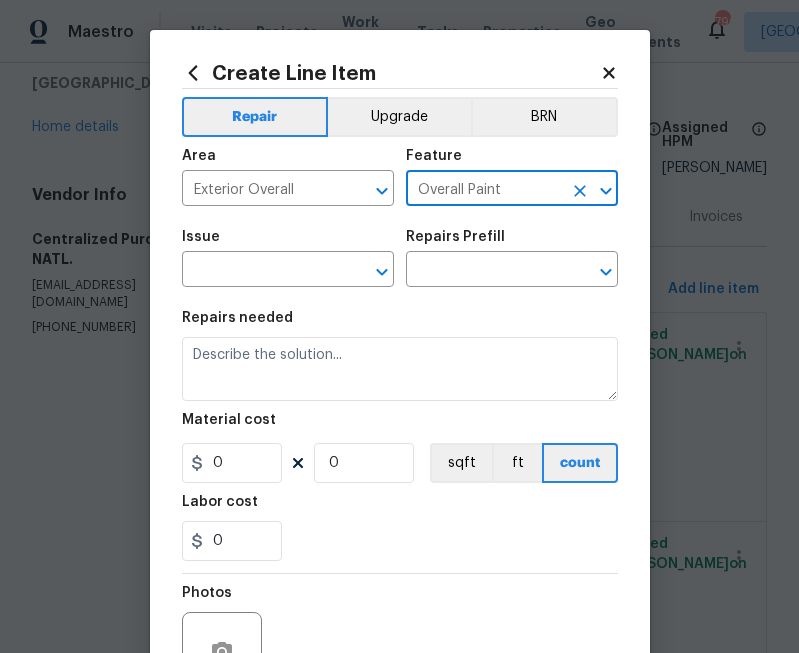 click on "Overall Paint" at bounding box center (484, 190) 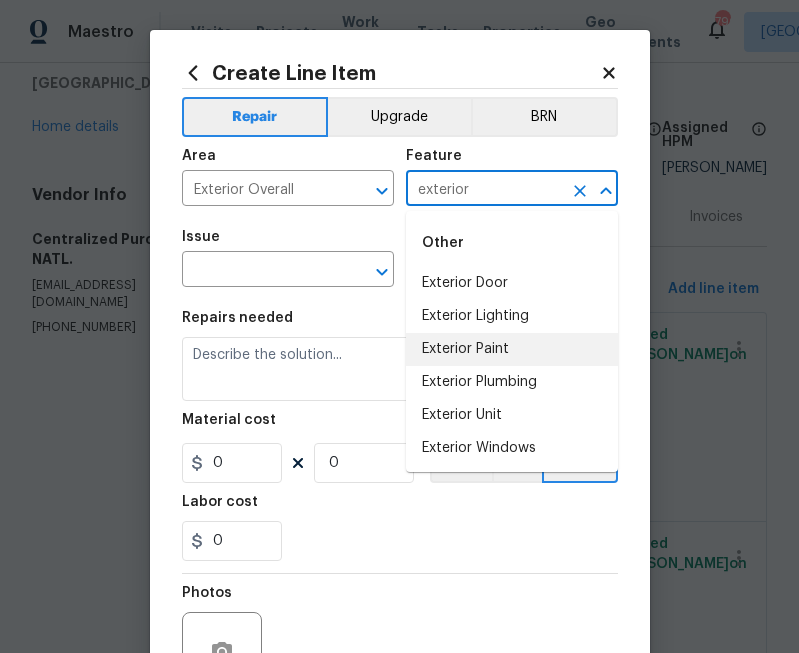 drag, startPoint x: 459, startPoint y: 347, endPoint x: 373, endPoint y: 312, distance: 92.84934 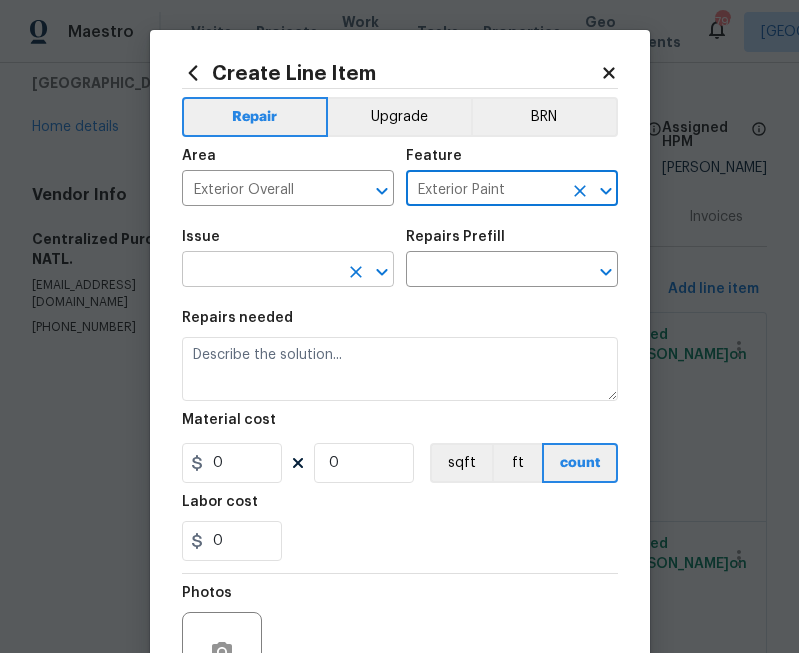 type on "Exterior Paint" 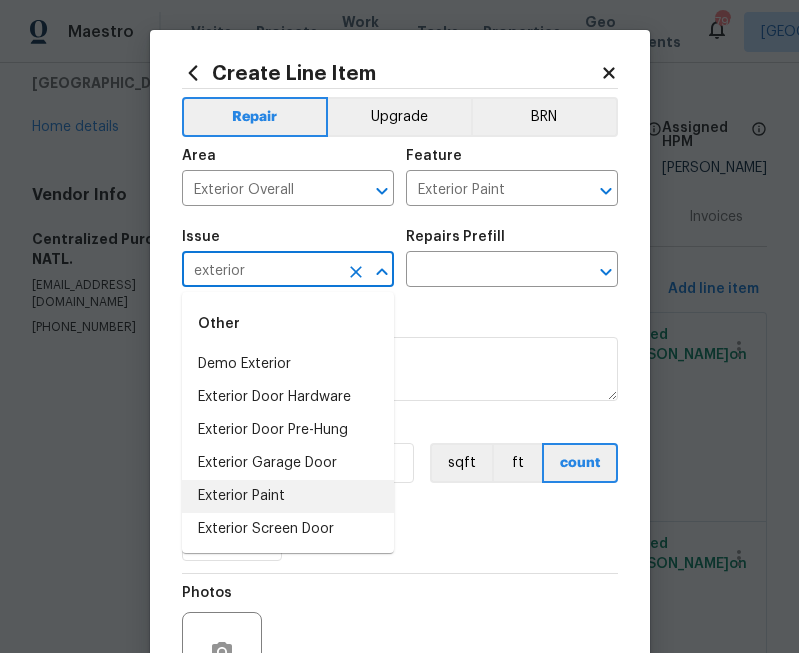click on "Exterior Paint" at bounding box center [288, 496] 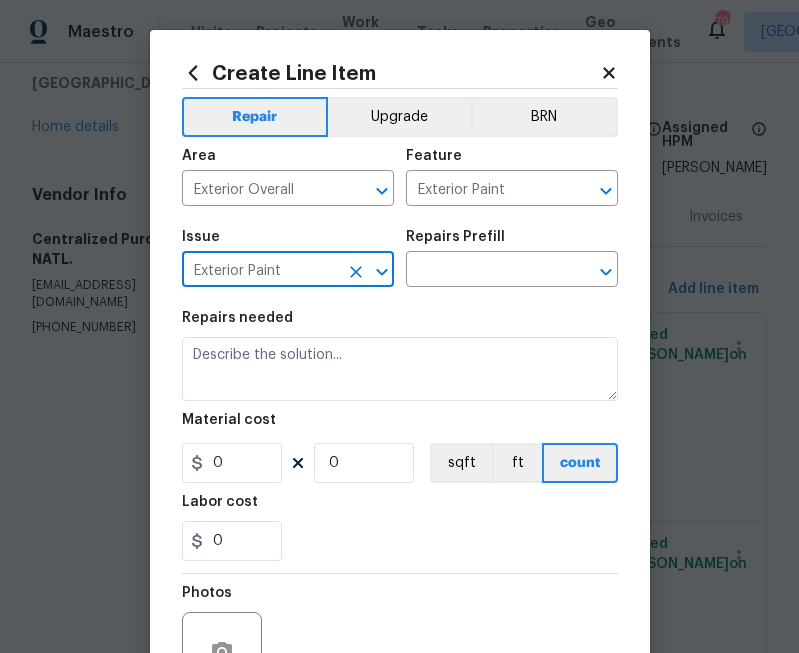 type on "Exterior Paint" 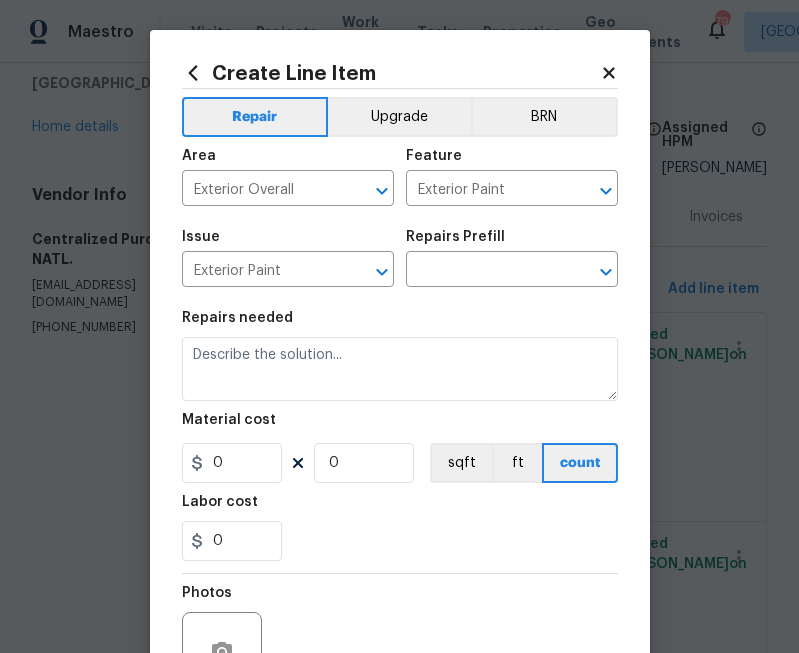 click on "Issue Exterior Paint ​ Repairs Prefill ​" at bounding box center [400, 258] 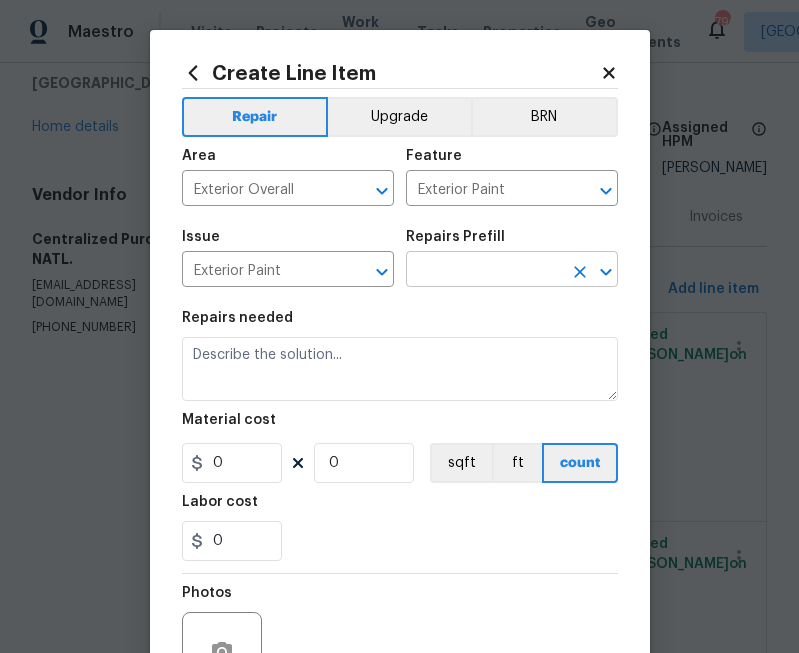 click at bounding box center [484, 271] 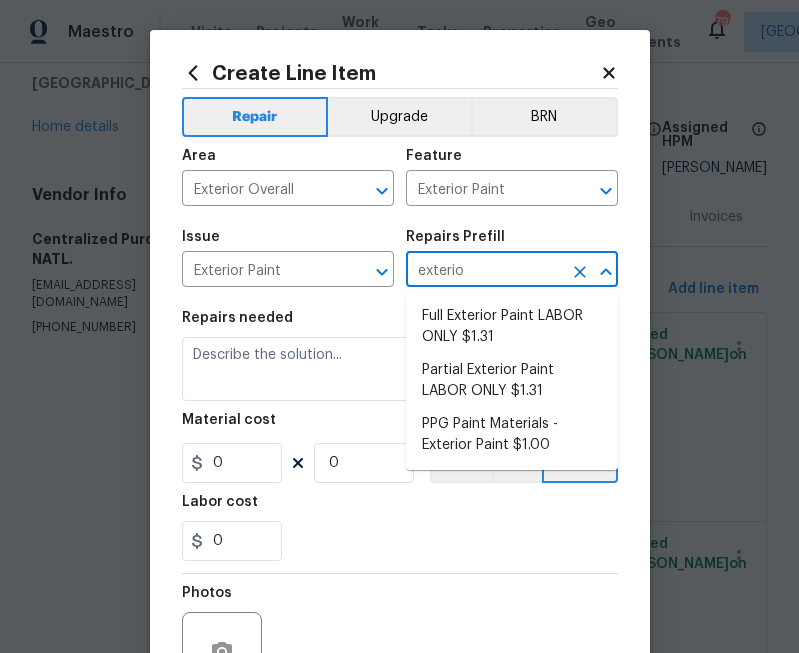 type on "exterior" 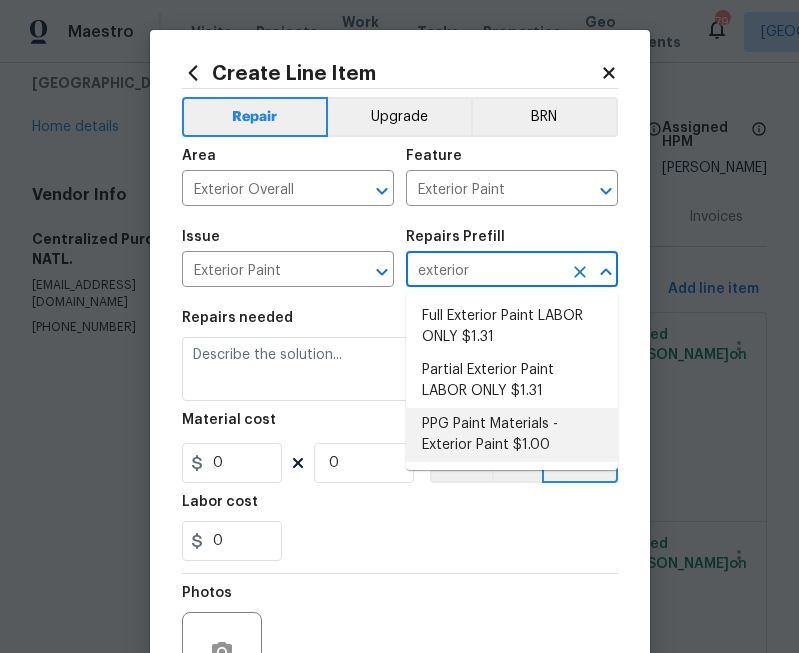 click on "PPG Paint Materials - Exterior Paint $1.00" at bounding box center [512, 435] 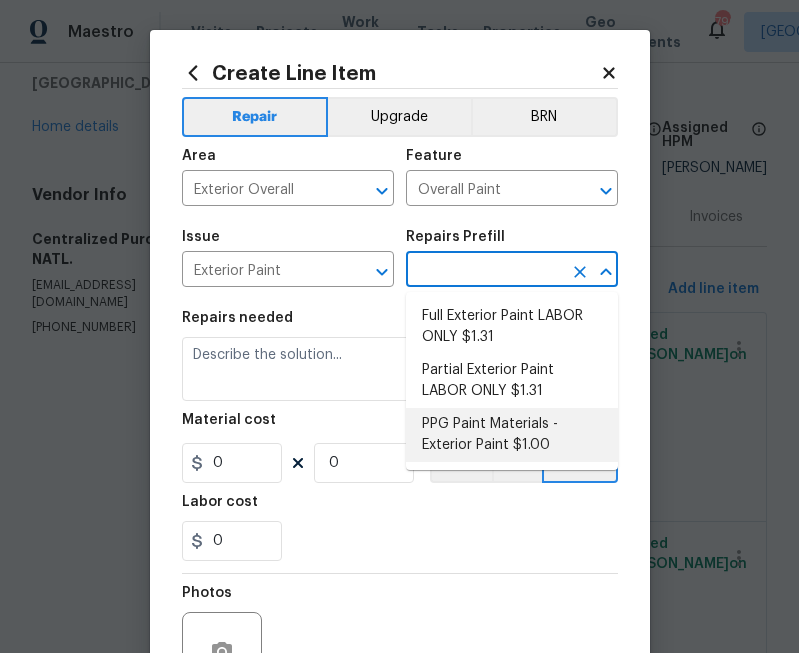 type on "PPG Paint Materials - Exterior Paint $1.00" 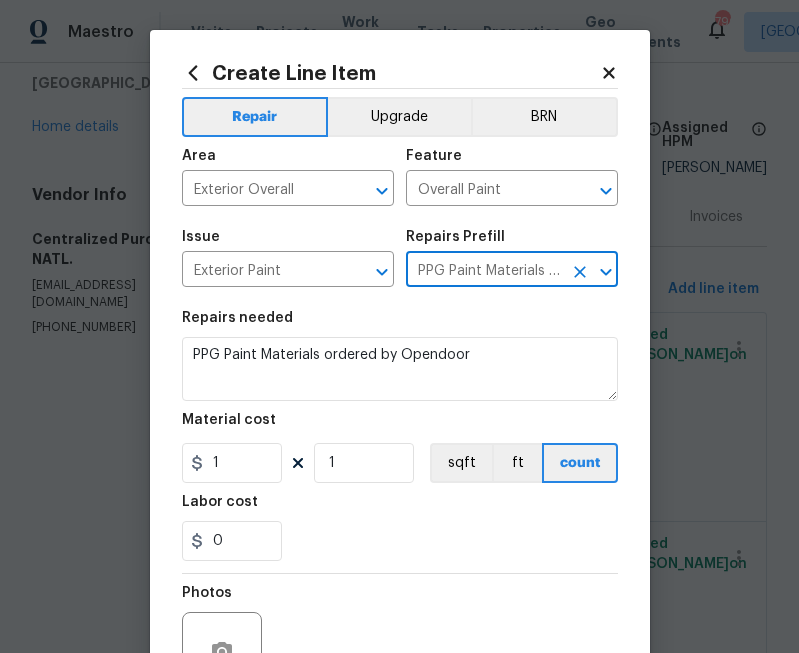 type on "PPG Paint Materials - Exterior Paint $1.00" 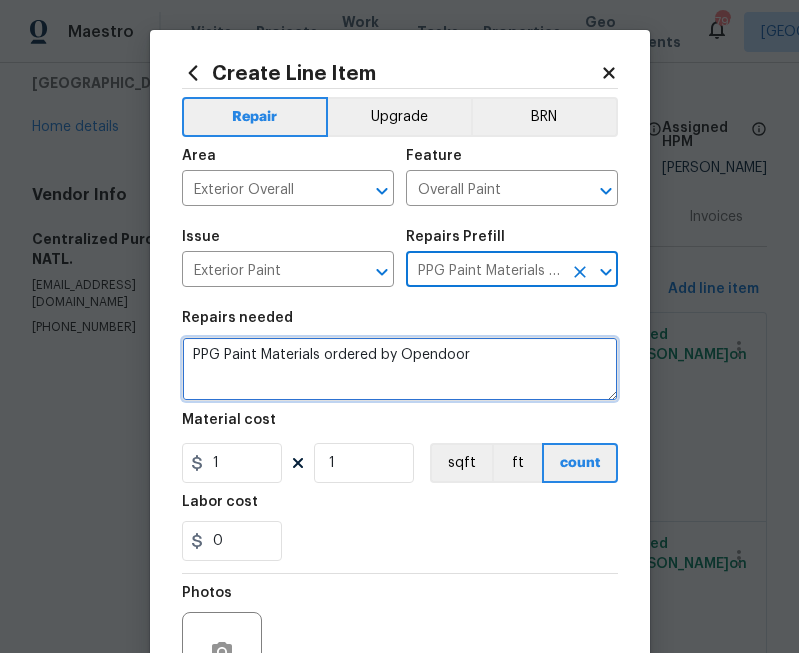 click on "PPG Paint Materials ordered by Opendoor" at bounding box center [400, 369] 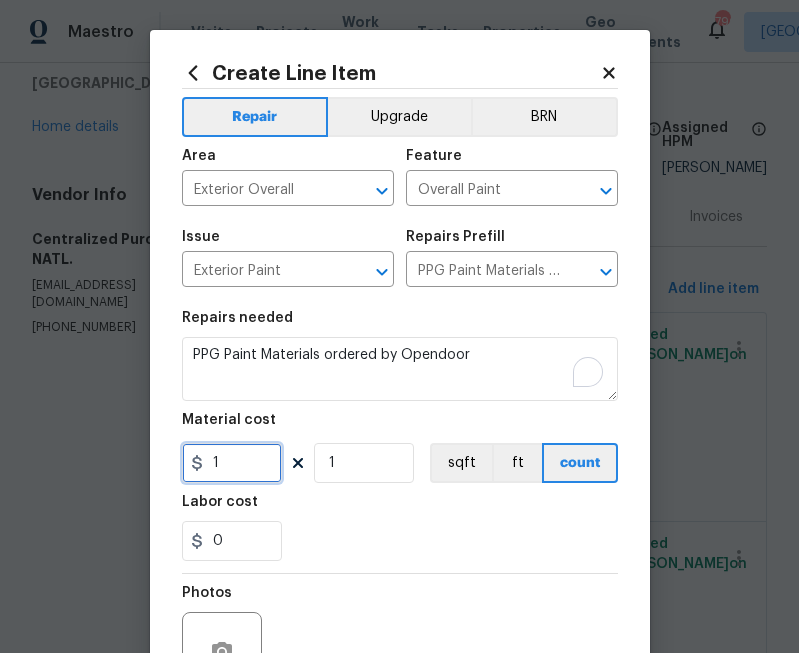 click on "1" at bounding box center (232, 463) 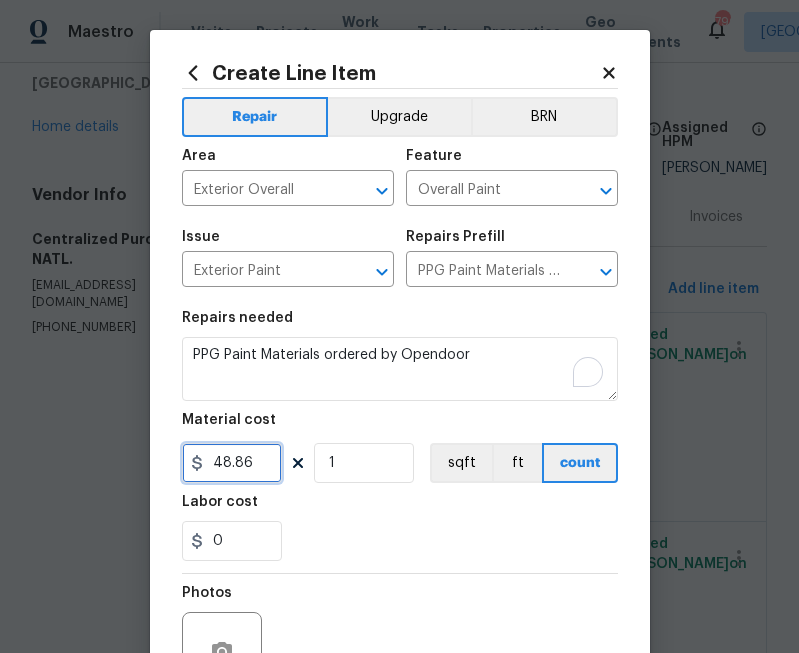 type on "48.86" 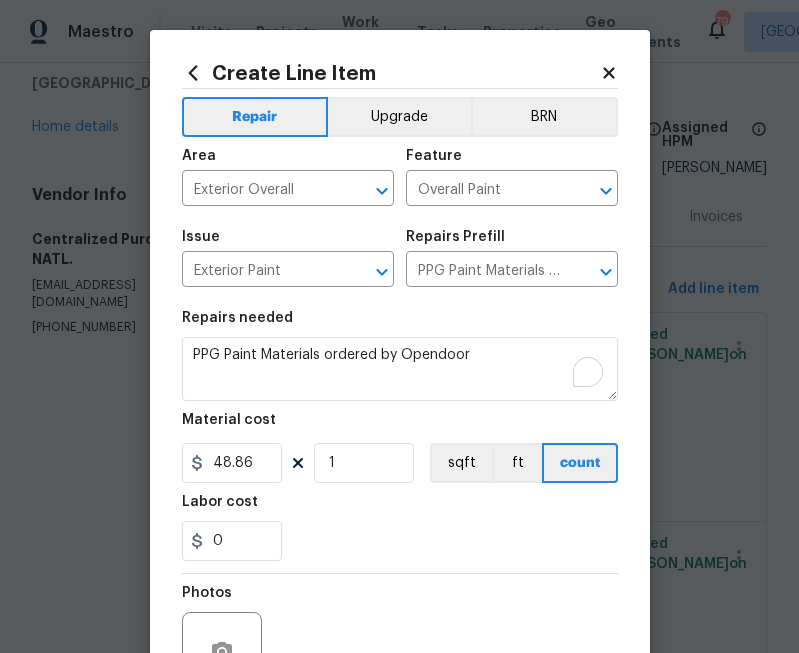 click on "0" at bounding box center (400, 541) 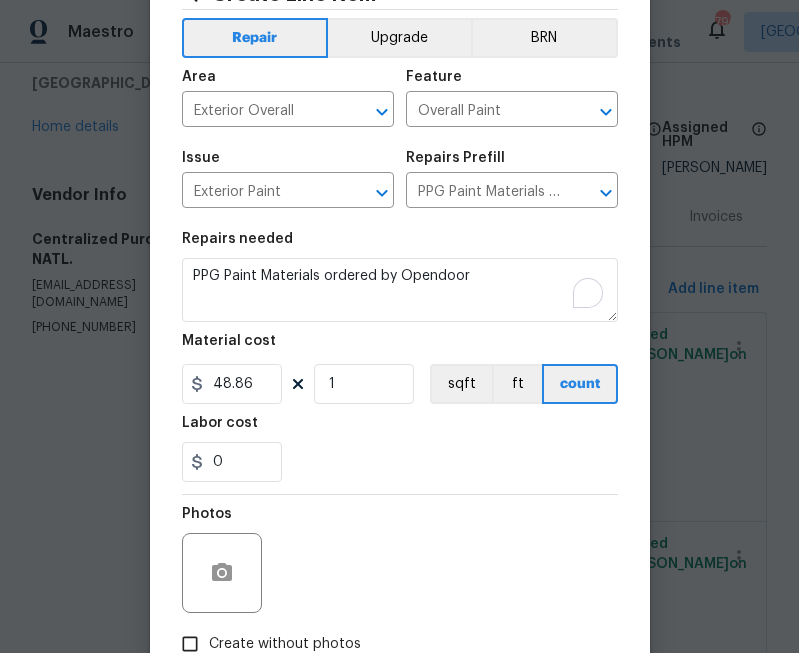 scroll, scrollTop: 107, scrollLeft: 0, axis: vertical 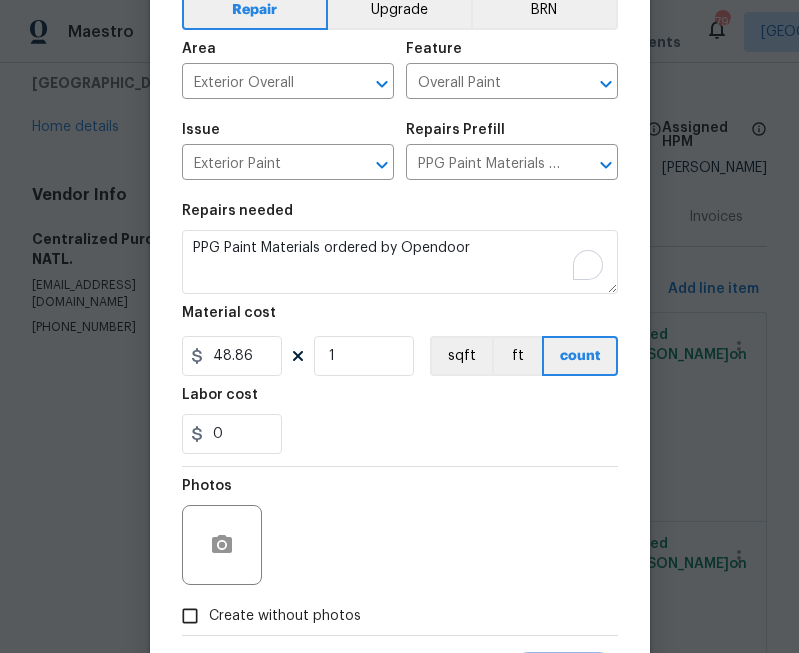 click on "Create without photos" at bounding box center (285, 616) 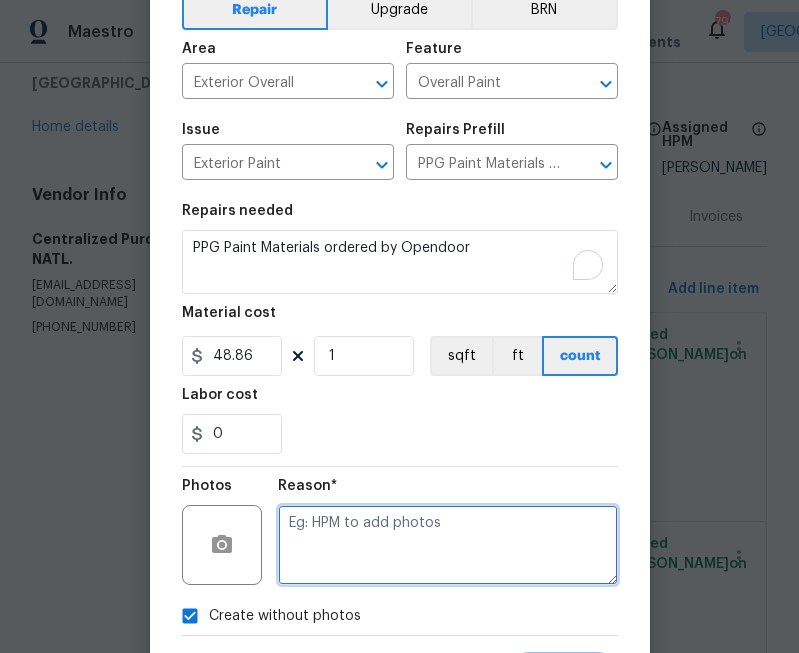 click at bounding box center [448, 545] 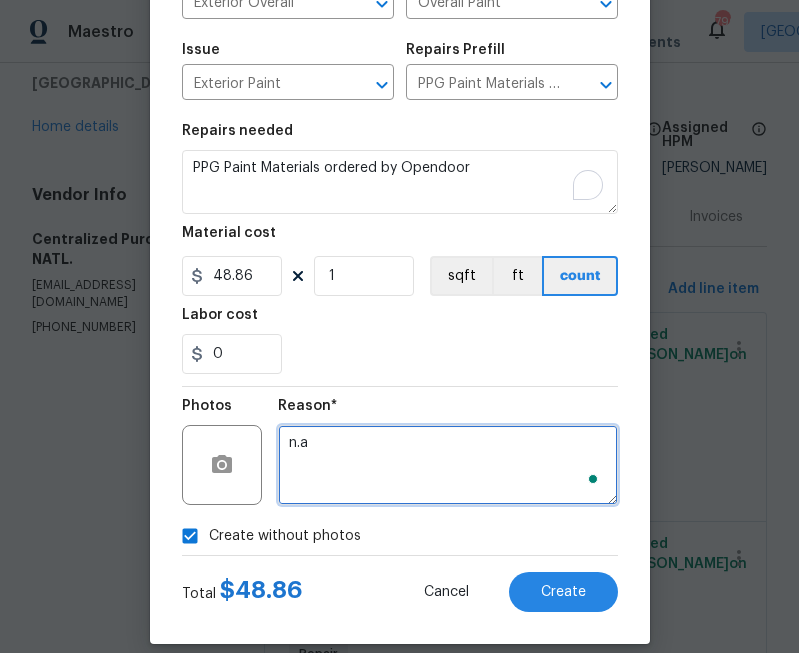 scroll, scrollTop: 209, scrollLeft: 0, axis: vertical 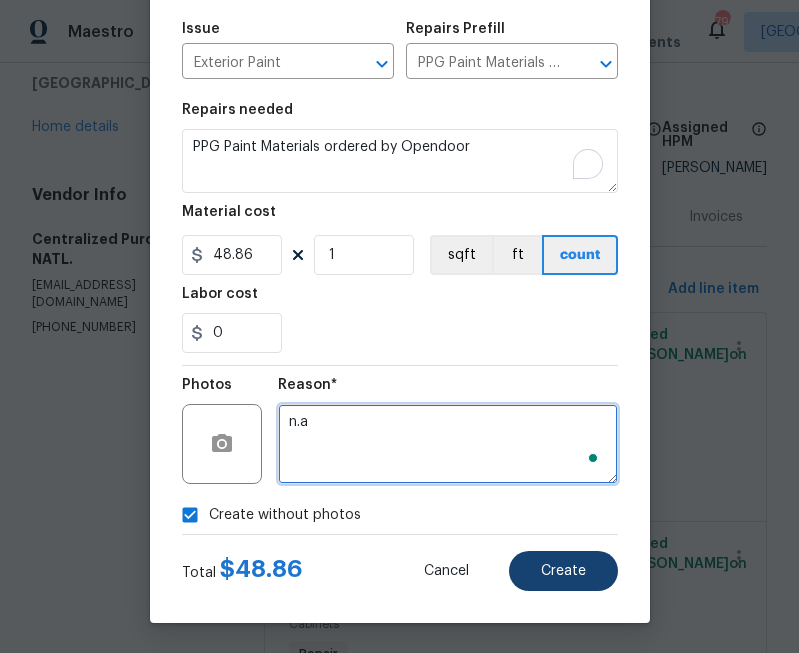 type on "n.a" 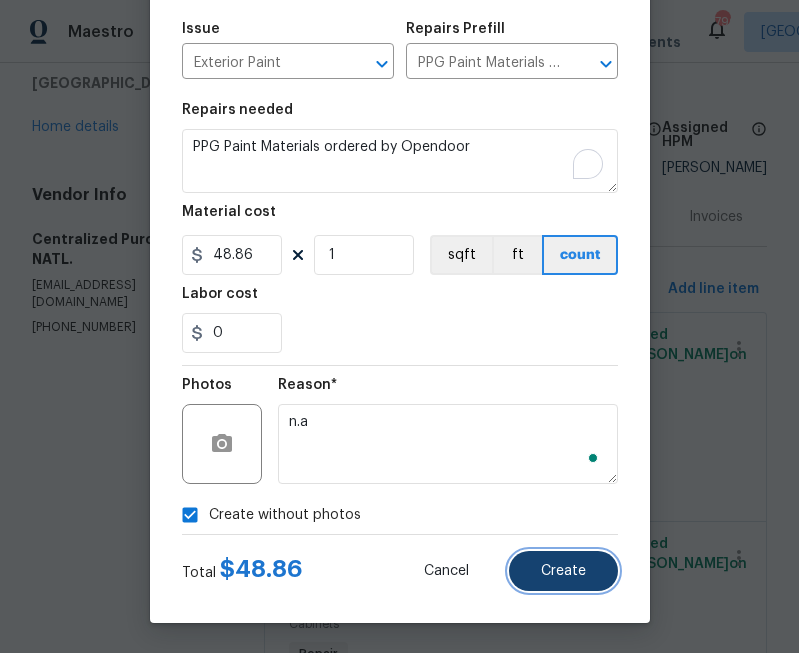 click on "Create" at bounding box center [563, 571] 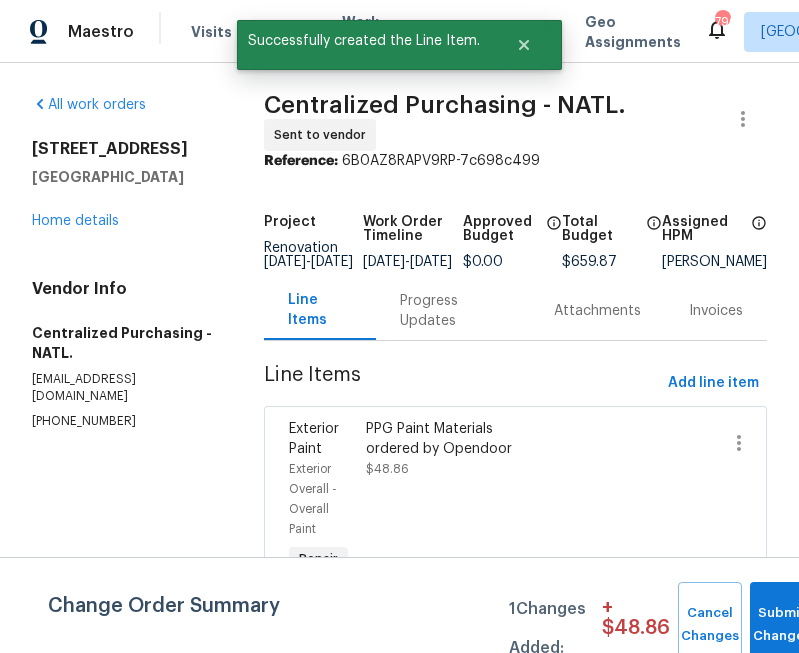 scroll, scrollTop: 740, scrollLeft: 0, axis: vertical 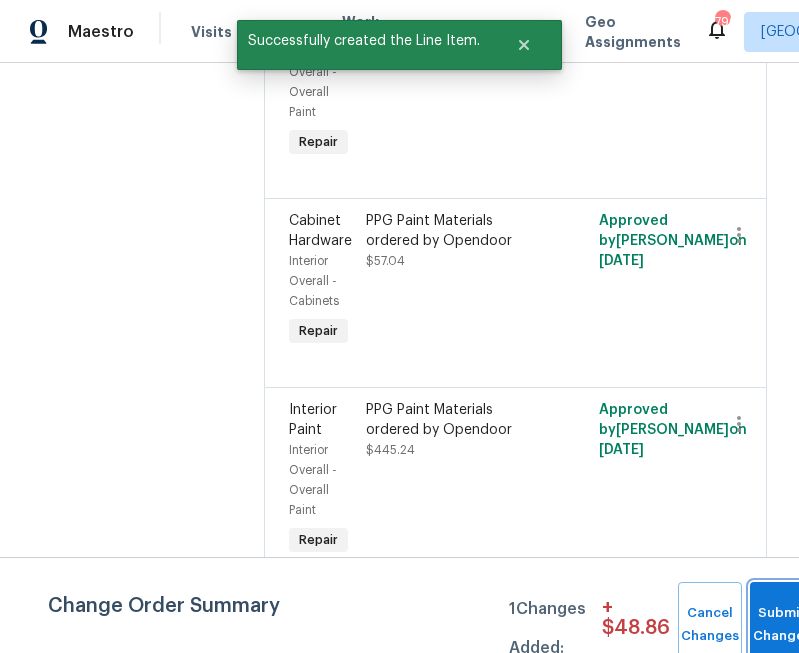 click on "Submit Changes" at bounding box center (782, 625) 